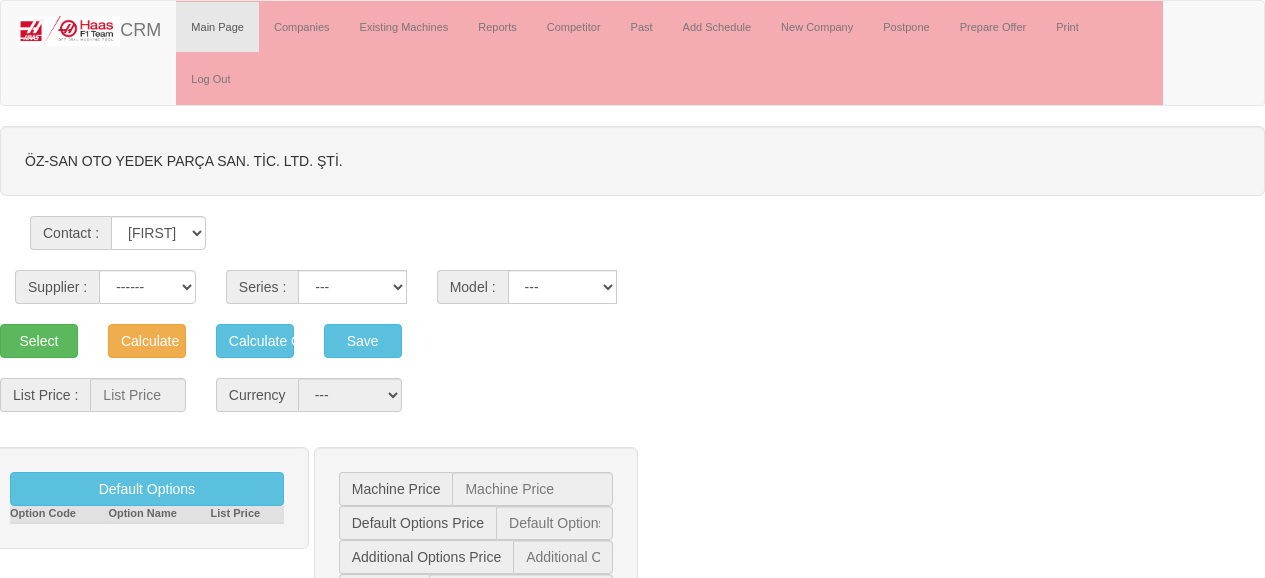 scroll, scrollTop: 0, scrollLeft: 0, axis: both 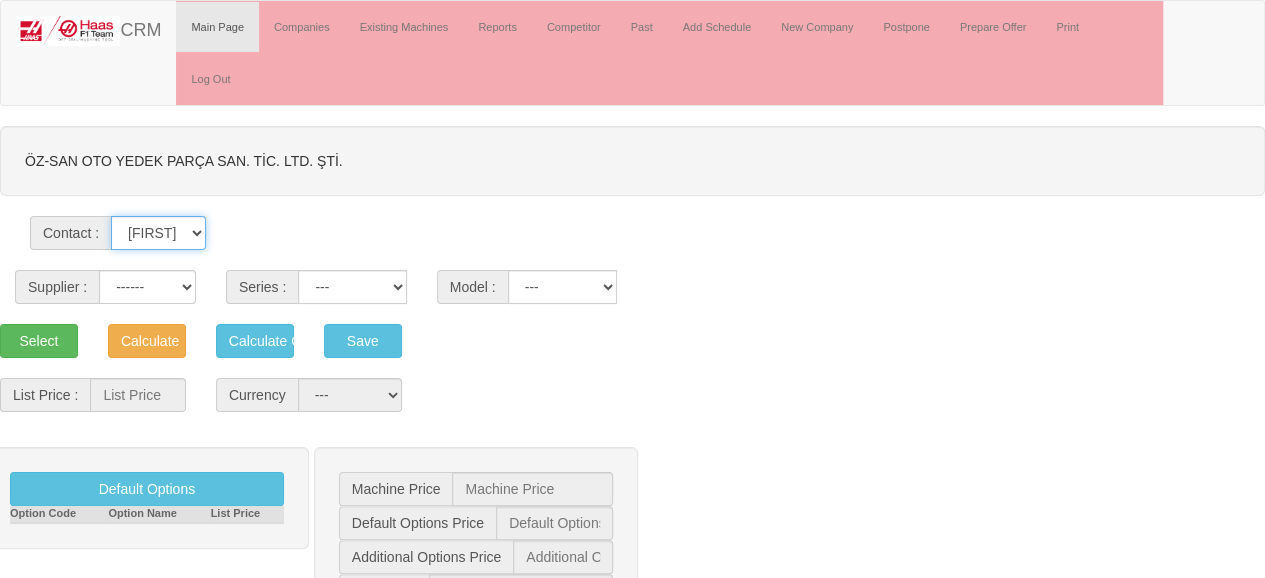 click on "[FIRST] [LAST]
[FIRST] [LAST]
[FIRST] [LAST]
[TITLE] [LAST]
[FIRST] [LAST]" at bounding box center (158, 233) 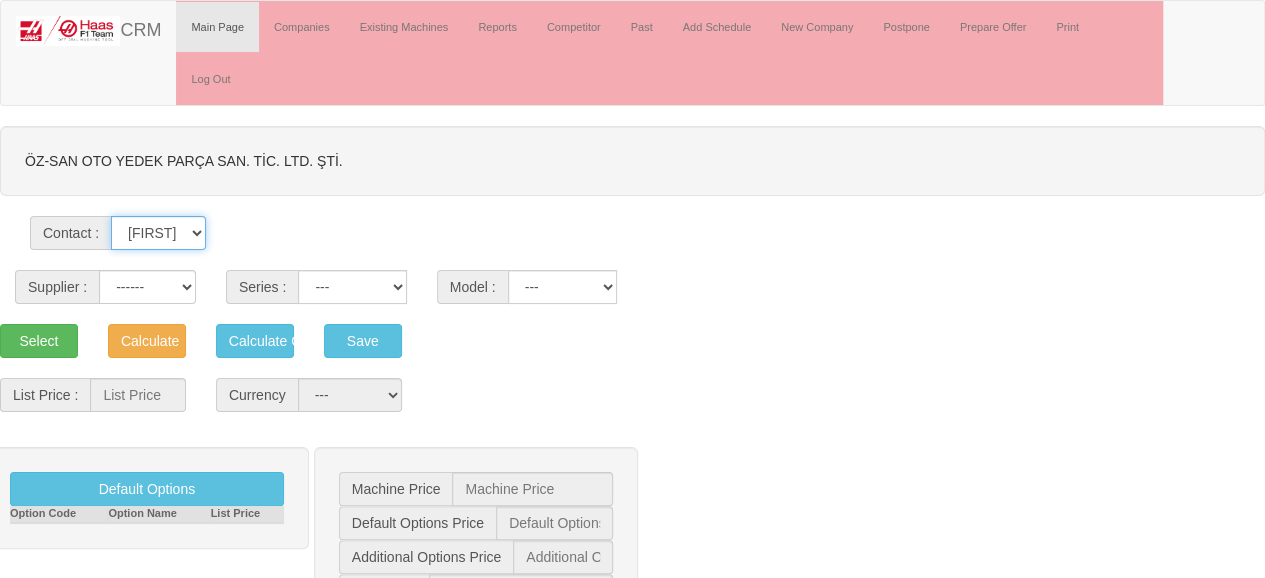 select on "31596" 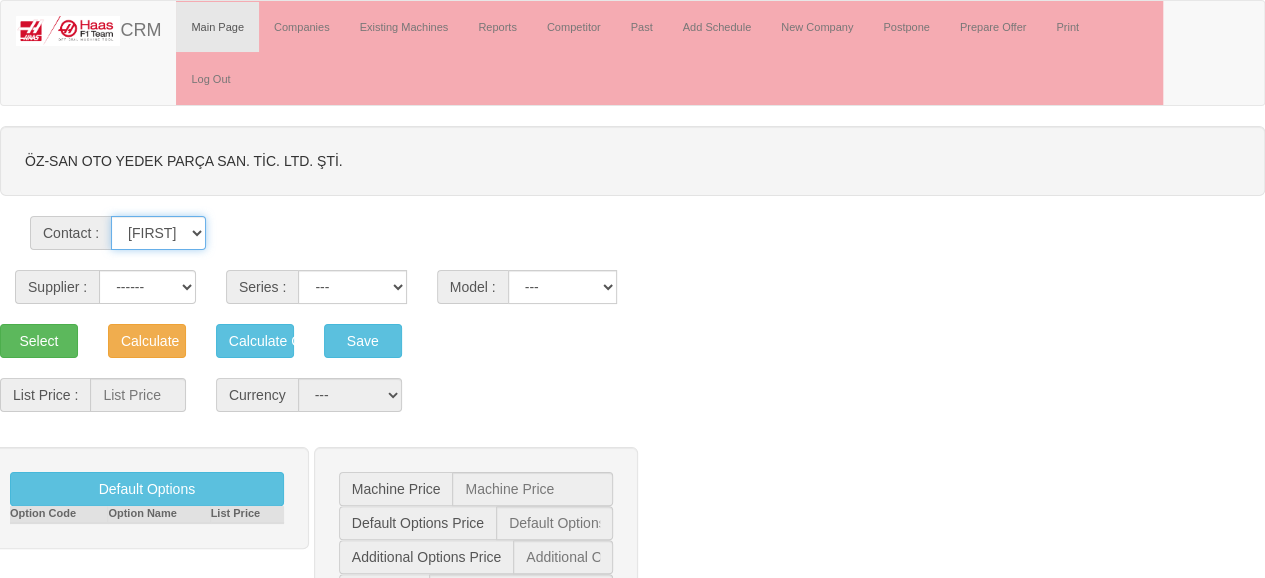 click on "[FIRST] [LAST]
[FIRST] [LAST]
[FIRST] [LAST]
[TITLE] [LAST]
[FIRST] [LAST]" at bounding box center (158, 233) 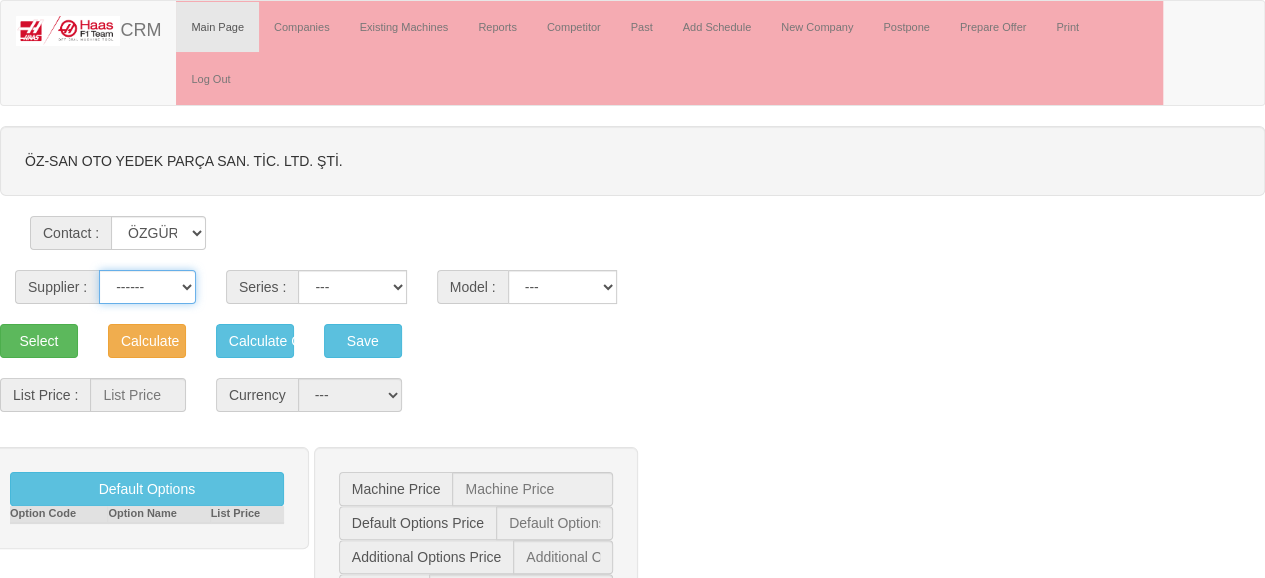 drag, startPoint x: 154, startPoint y: 224, endPoint x: 153, endPoint y: 243, distance: 19.026299 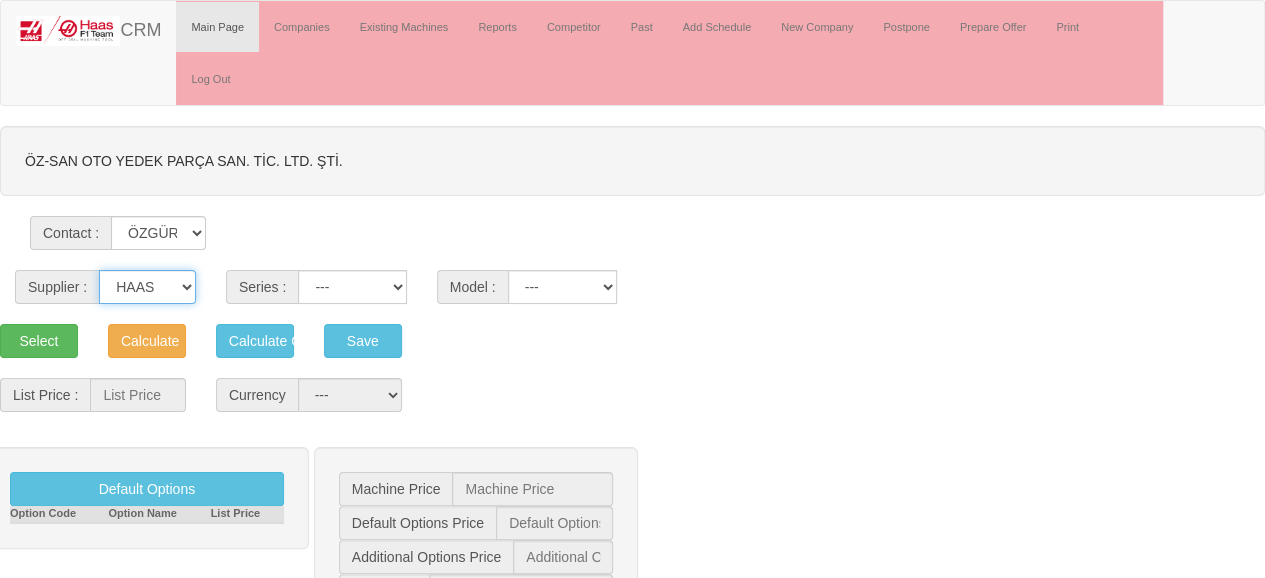 click on "------
HAAS
CANACA" at bounding box center [147, 287] 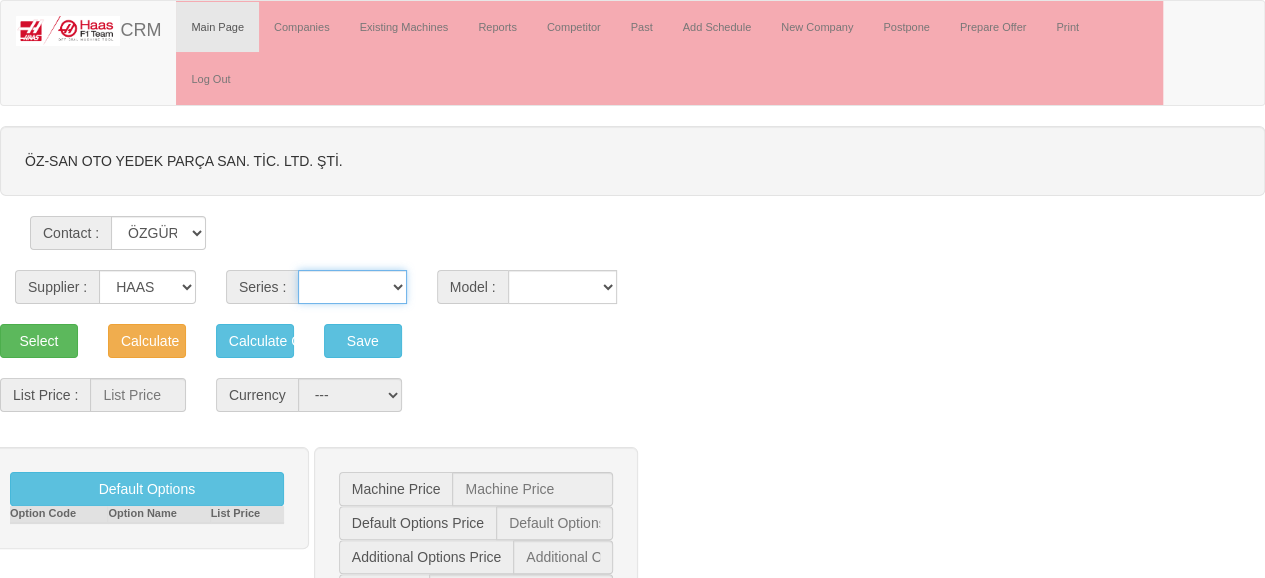 drag, startPoint x: 330, startPoint y: 238, endPoint x: 336, endPoint y: 247, distance: 10.816654 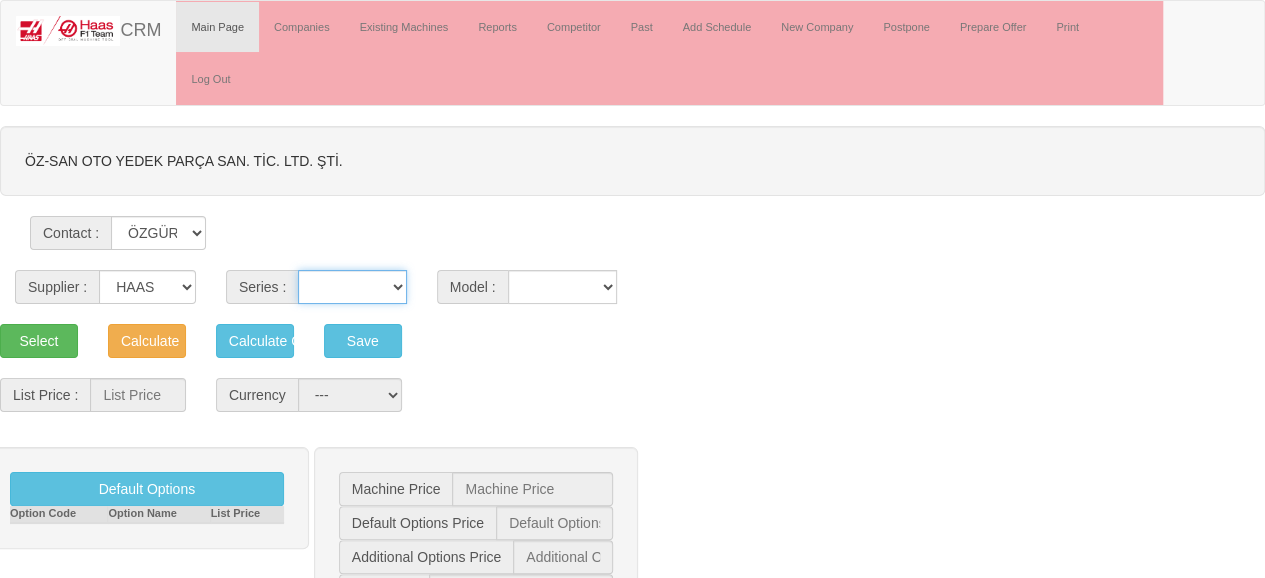 select on "18" 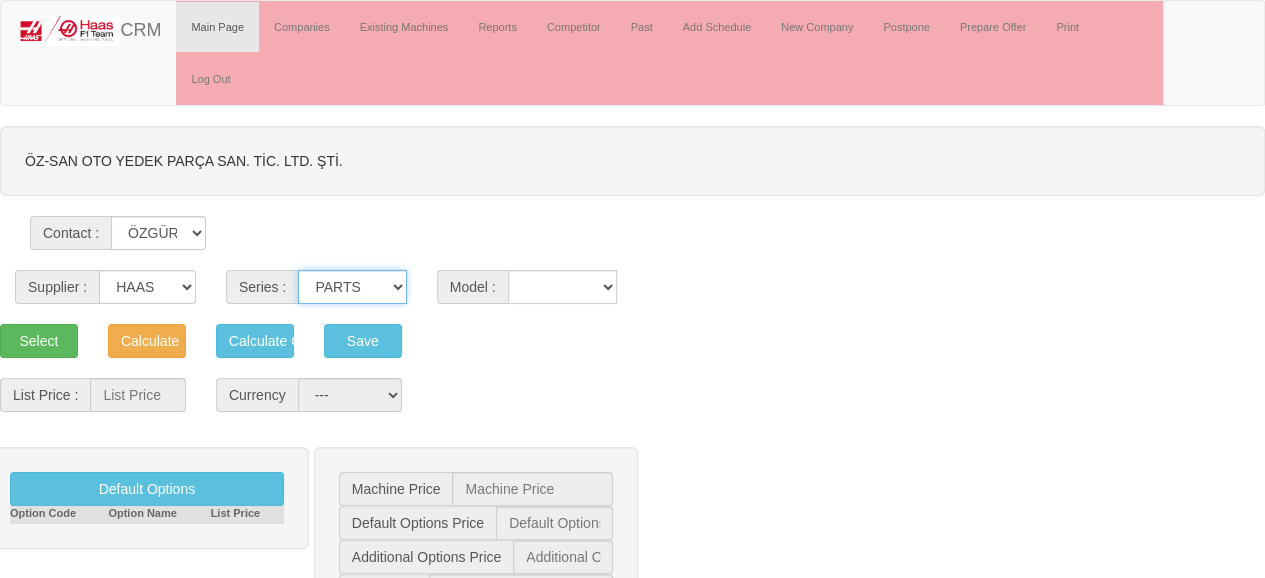 click on "VF SERIES
ST SERIES
UMC
EC SERIES
ADDITIONAL
TM SERIES
MINI SERIES
VM SERIES
VC SERIES
GM SERIES
VR SERIES
GR SERIES
VS SERIES
DC SERIES
TL SERIES
DS SERIES
CL SERIES
PARTS
DT SERIES" at bounding box center [352, 287] 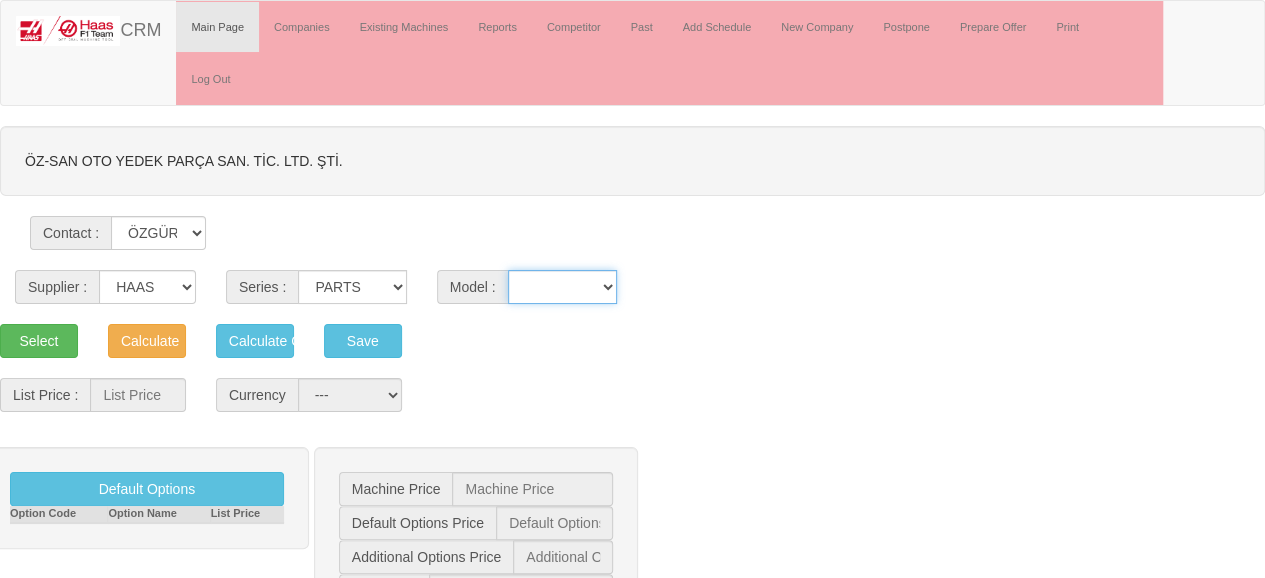 click on "SERVICE PARTS
XXXVF-2SE
XXXVF-4SE" at bounding box center (563, 287) 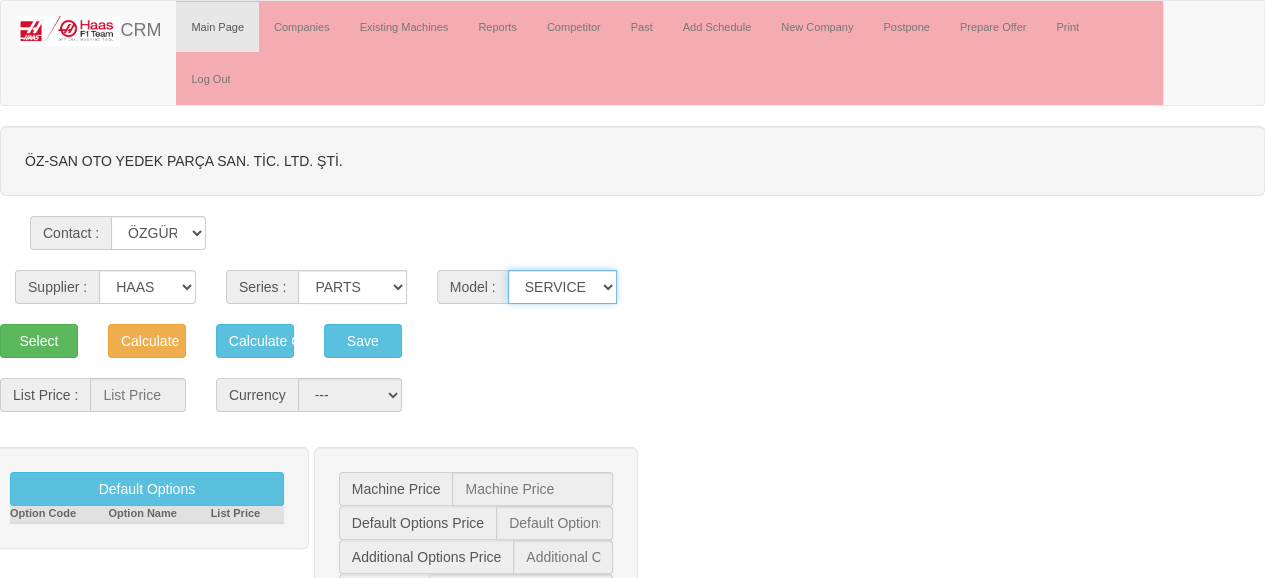 click on "SERVICE PARTS
XXXVF-2SE
XXXVF-4SE" at bounding box center [563, 287] 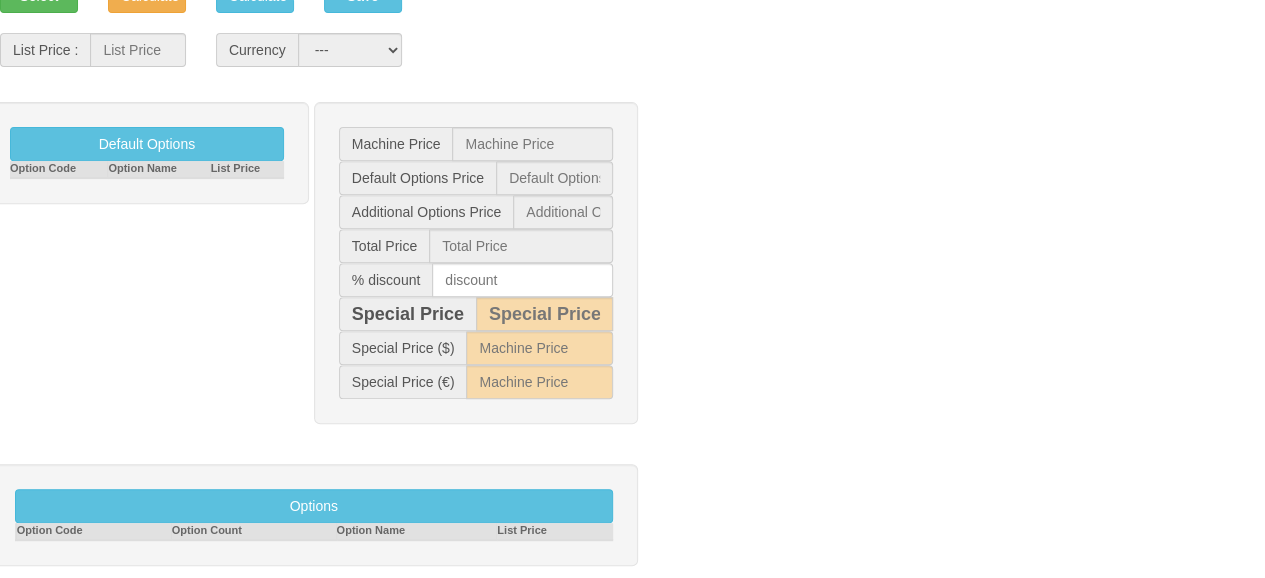 scroll, scrollTop: 364, scrollLeft: 0, axis: vertical 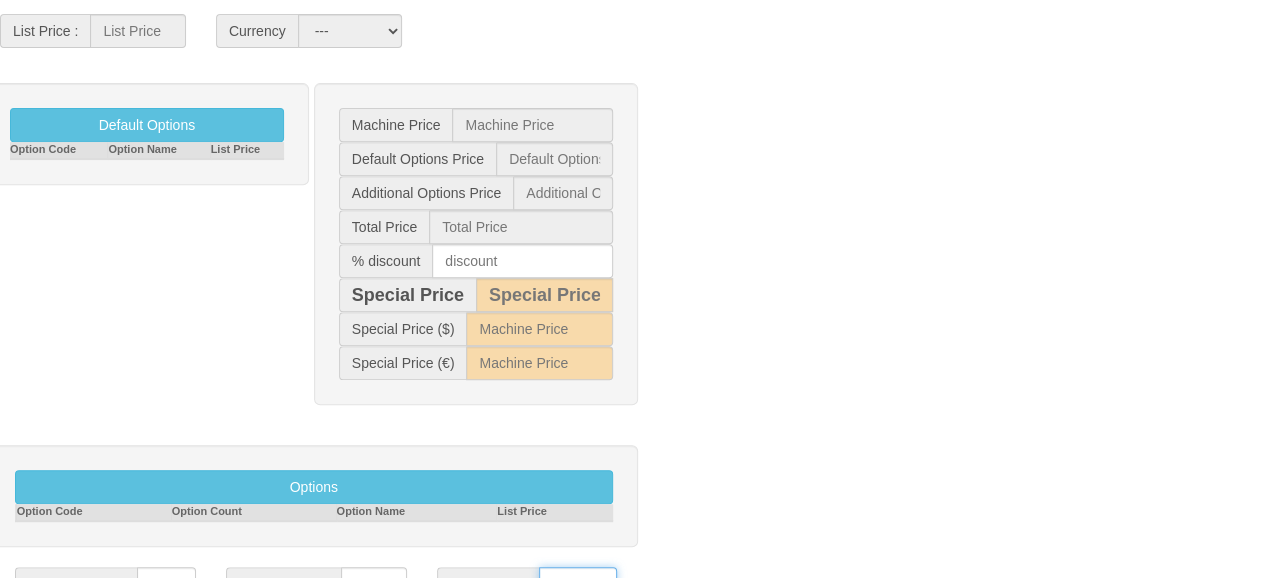 click on "**********" at bounding box center (578, 584) 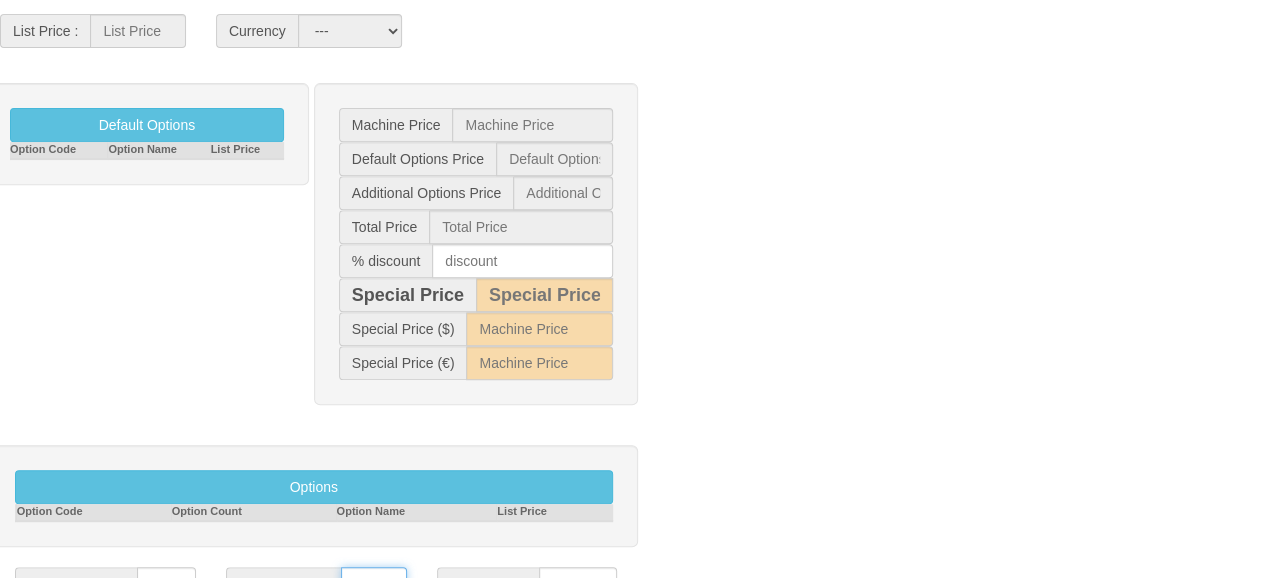 click on "CFR İZMİT
ANKARA" at bounding box center (374, 584) 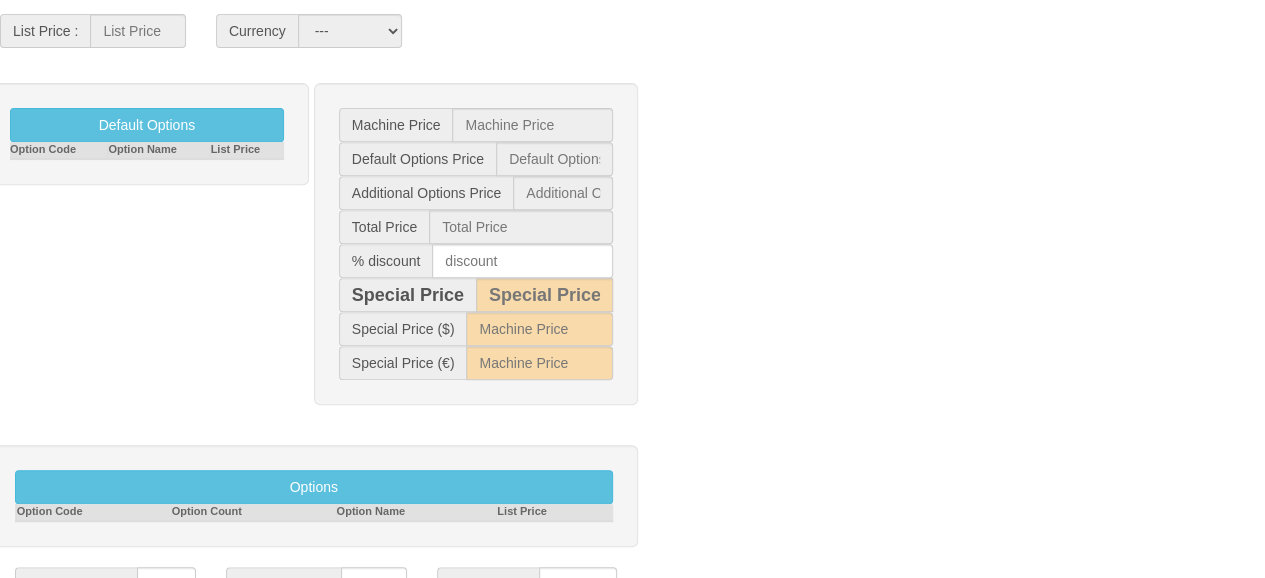 click at bounding box center (380, 618) 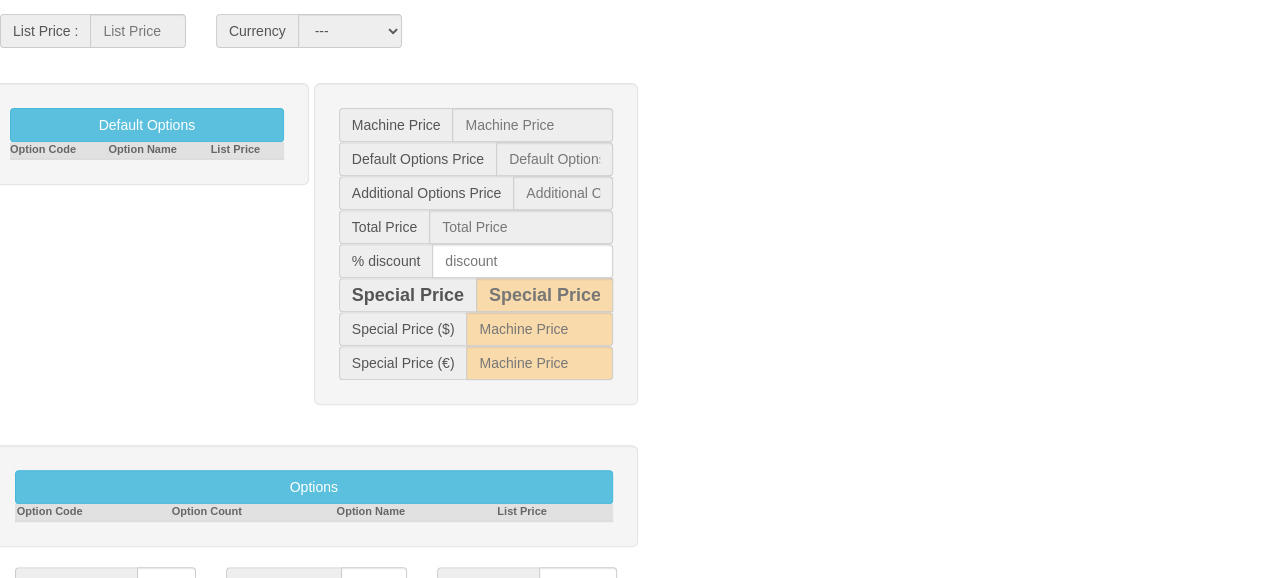 type on "STOKTAN TESLİM" 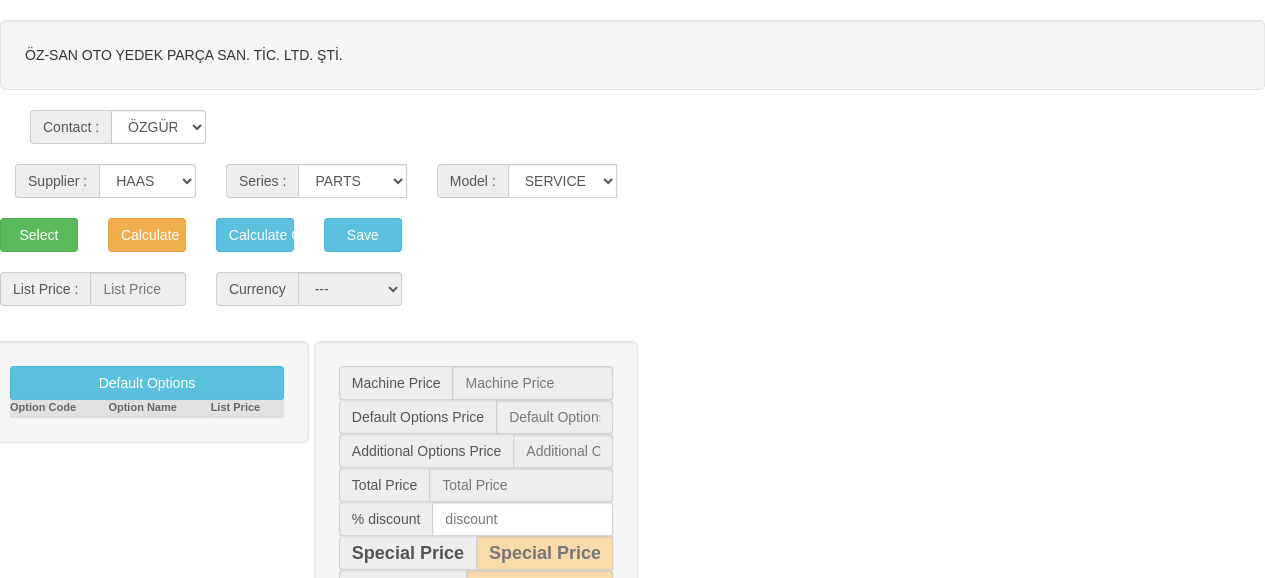scroll, scrollTop: 80, scrollLeft: 0, axis: vertical 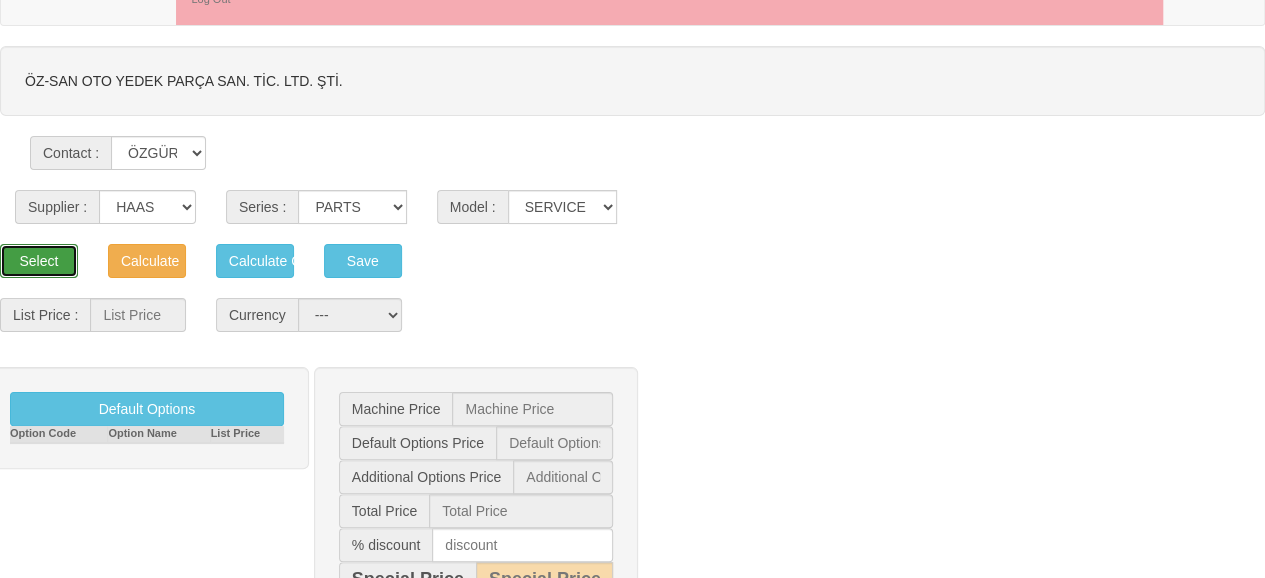 click on "Select" at bounding box center (39, 261) 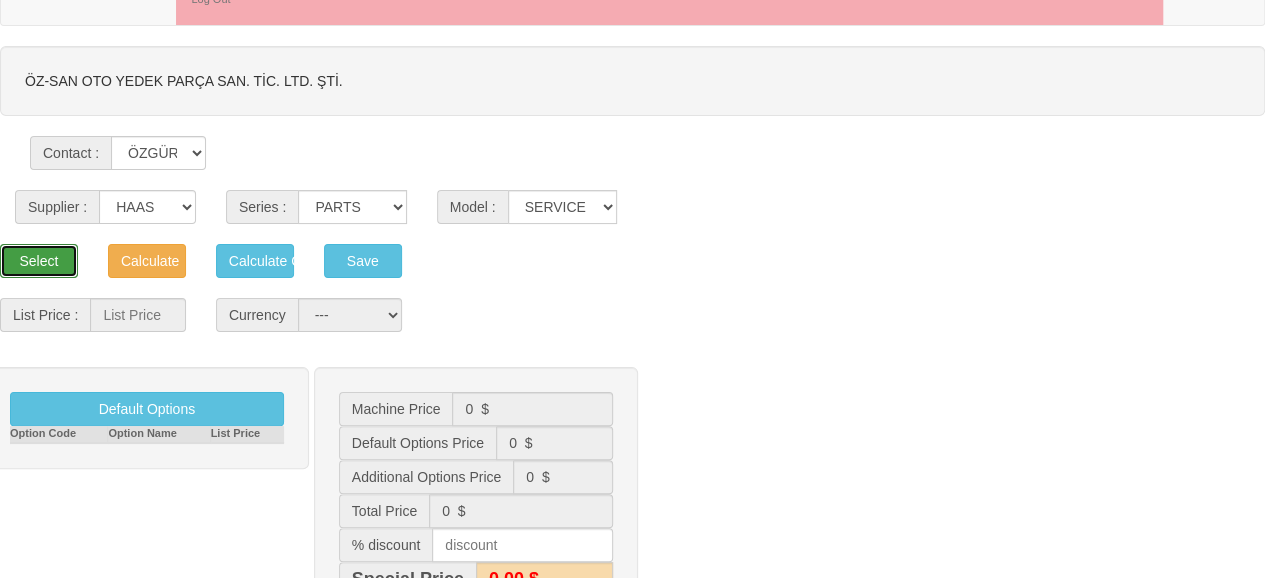 type 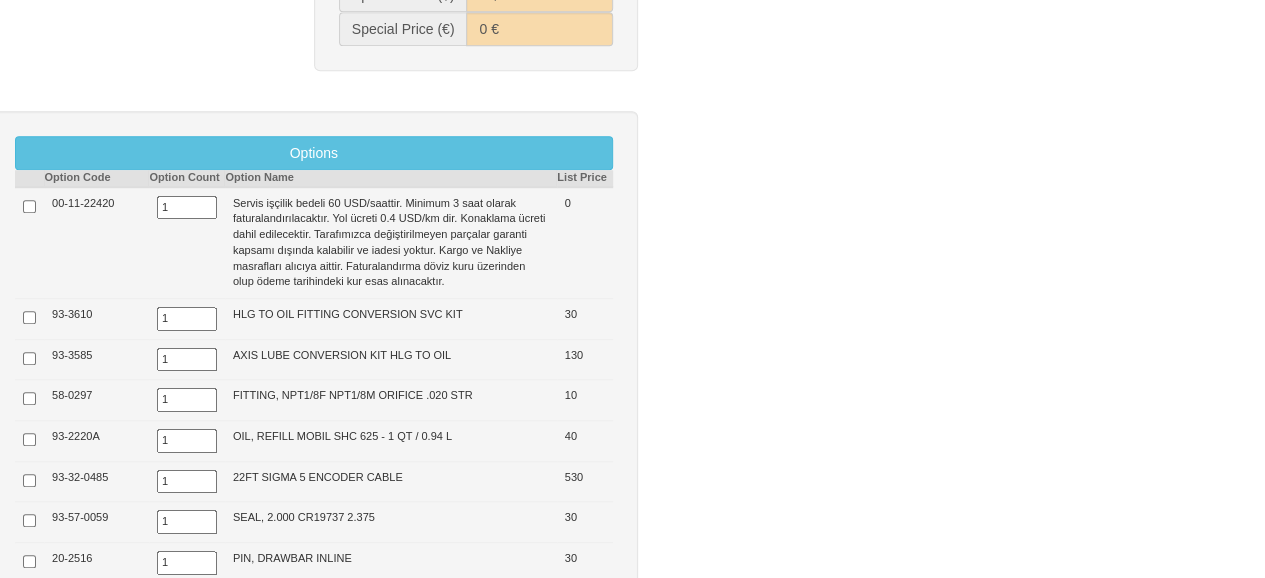 scroll, scrollTop: 1529, scrollLeft: 0, axis: vertical 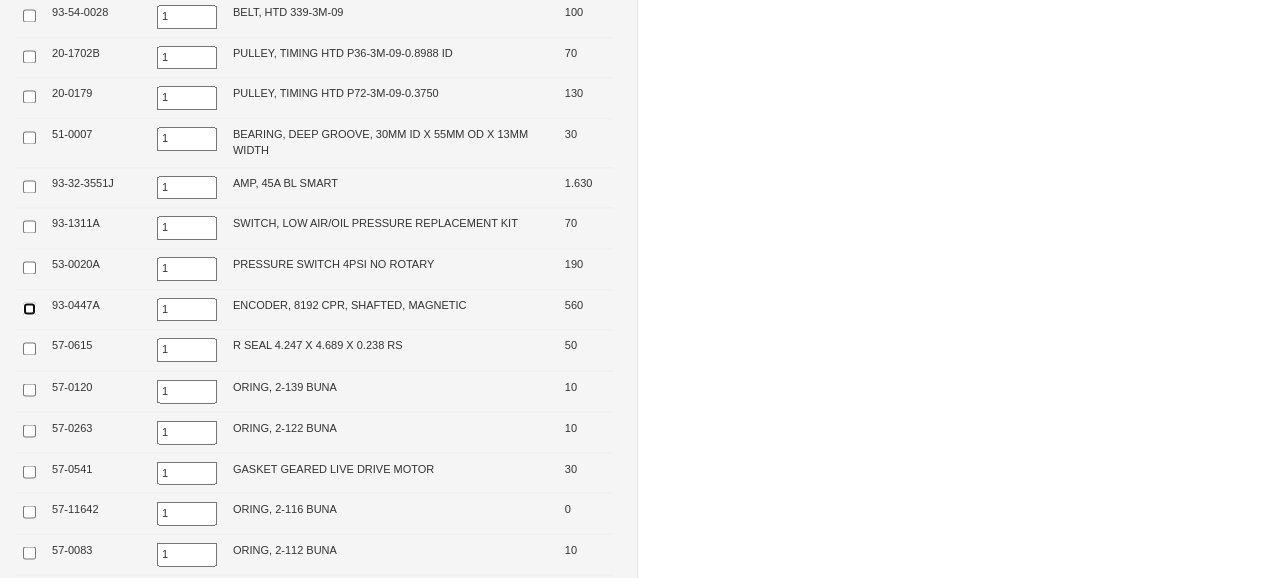 drag, startPoint x: 29, startPoint y: 292, endPoint x: 520, endPoint y: 229, distance: 495.02524 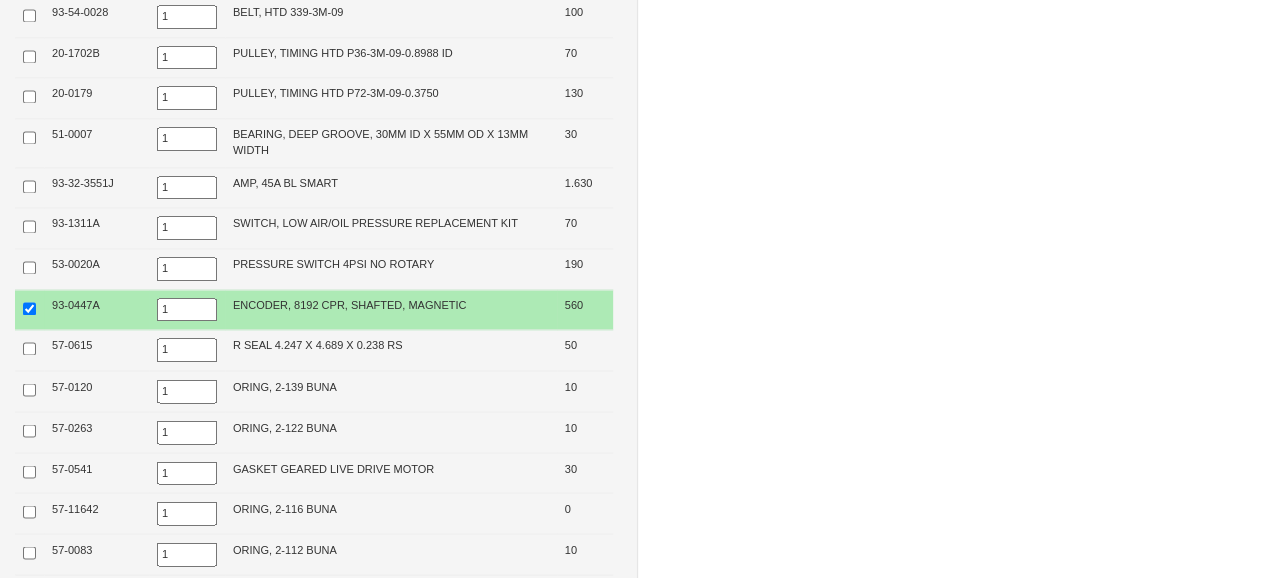 scroll, scrollTop: 1320, scrollLeft: 0, axis: vertical 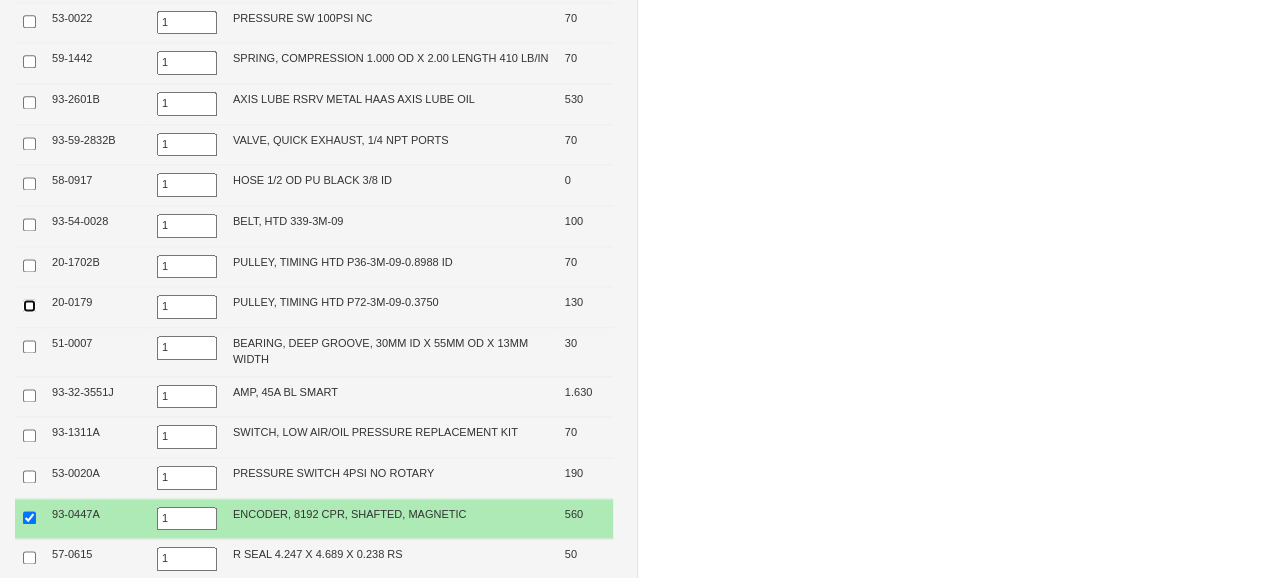 click at bounding box center [29, 305] 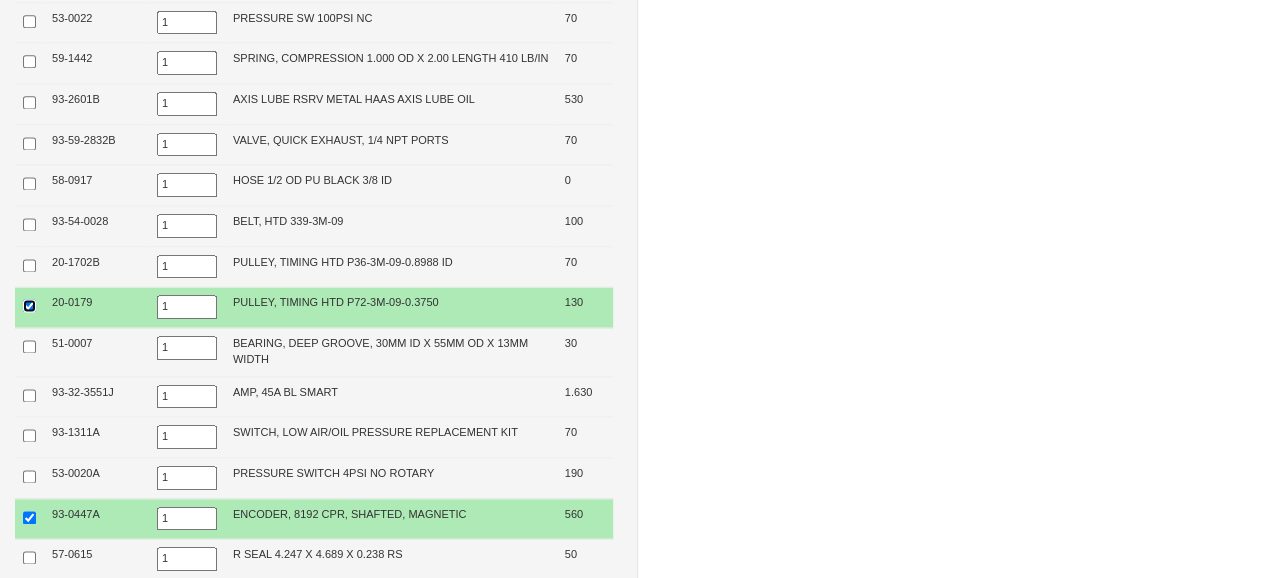 scroll, scrollTop: 0, scrollLeft: 0, axis: both 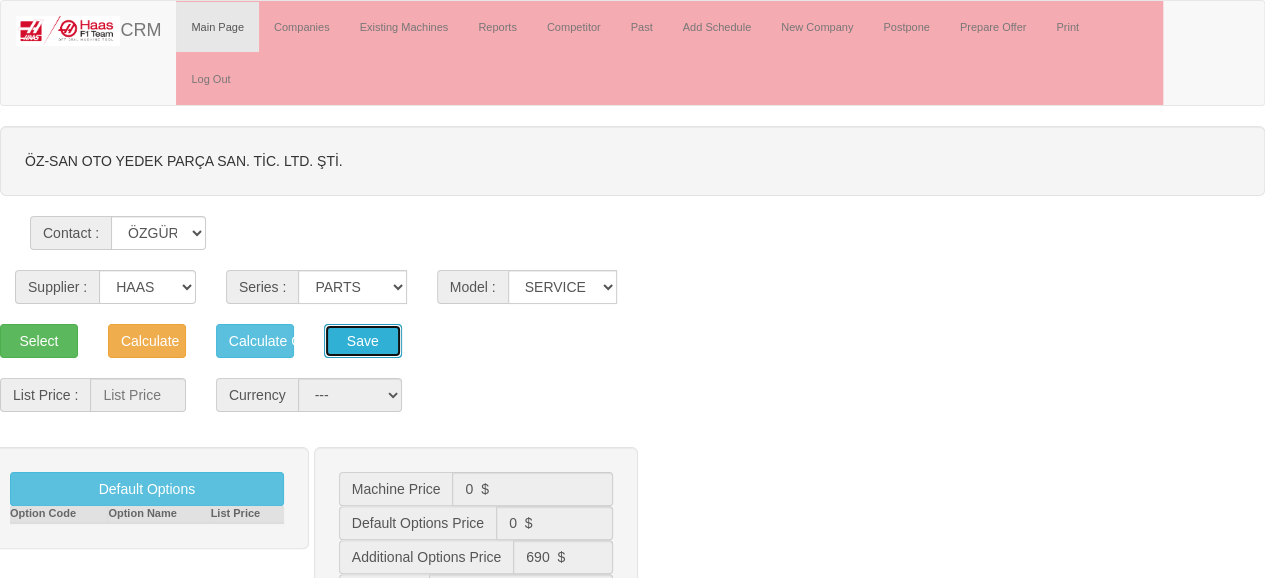 click on "Save" at bounding box center [255, 341] 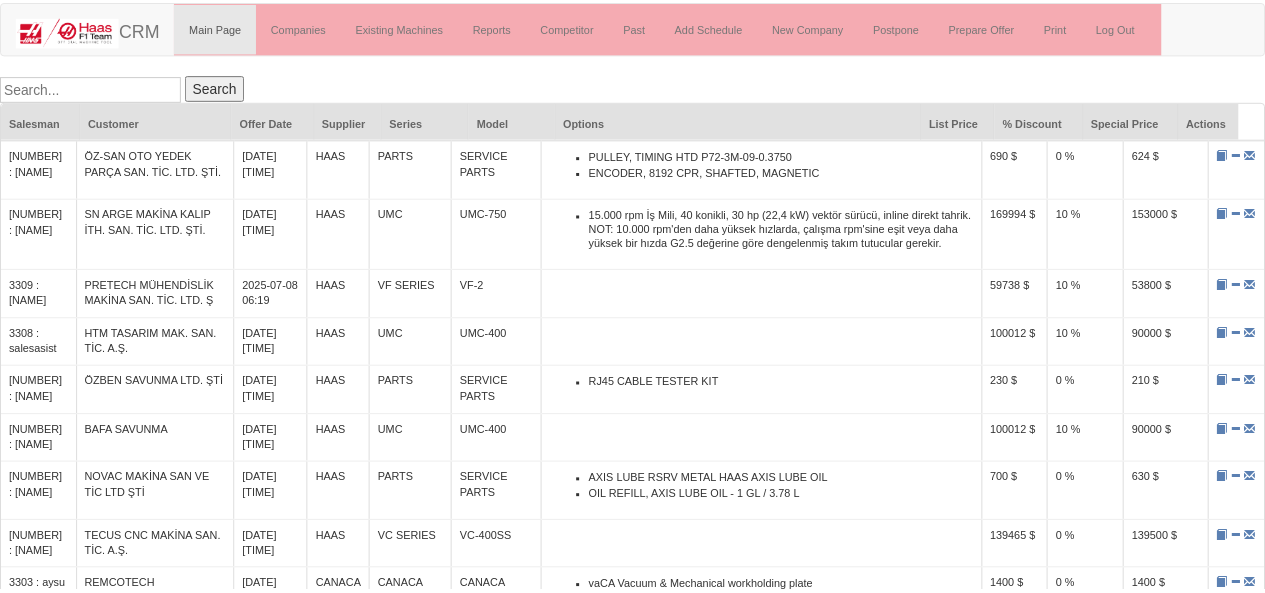 scroll, scrollTop: 0, scrollLeft: 0, axis: both 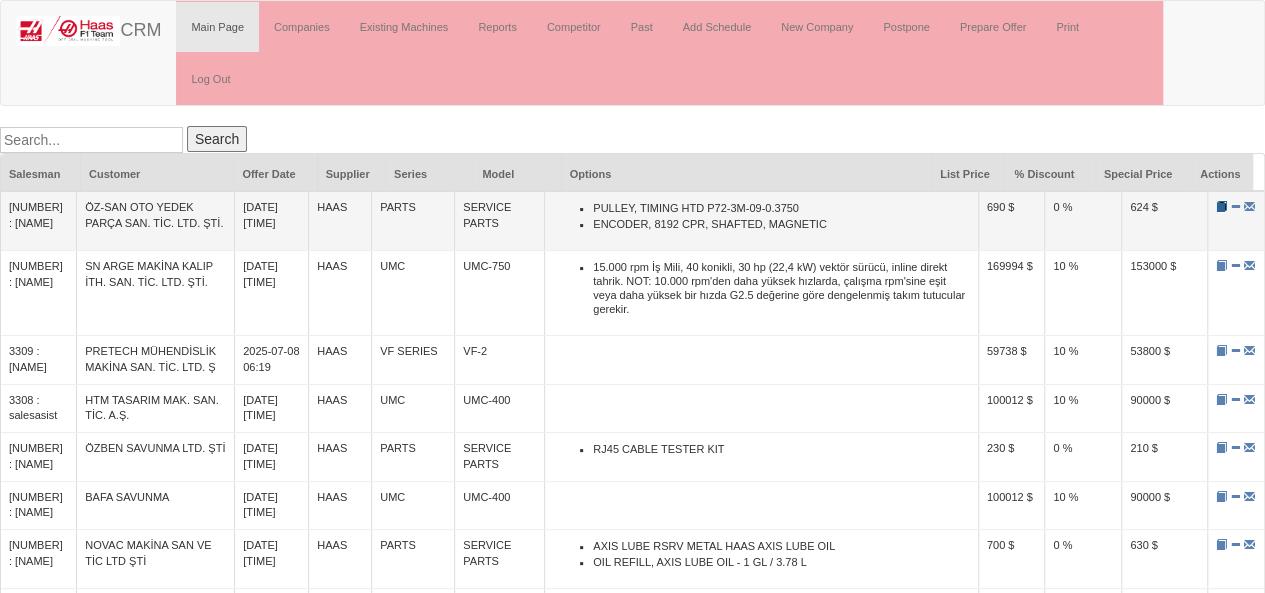click at bounding box center (1221, 206) 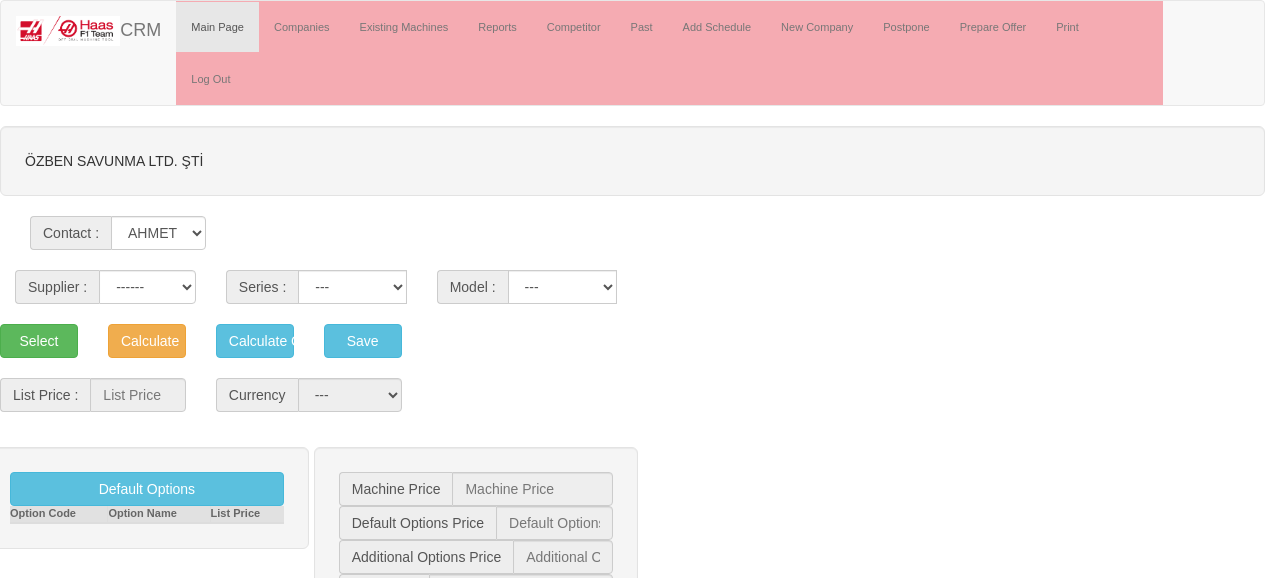scroll, scrollTop: 0, scrollLeft: 0, axis: both 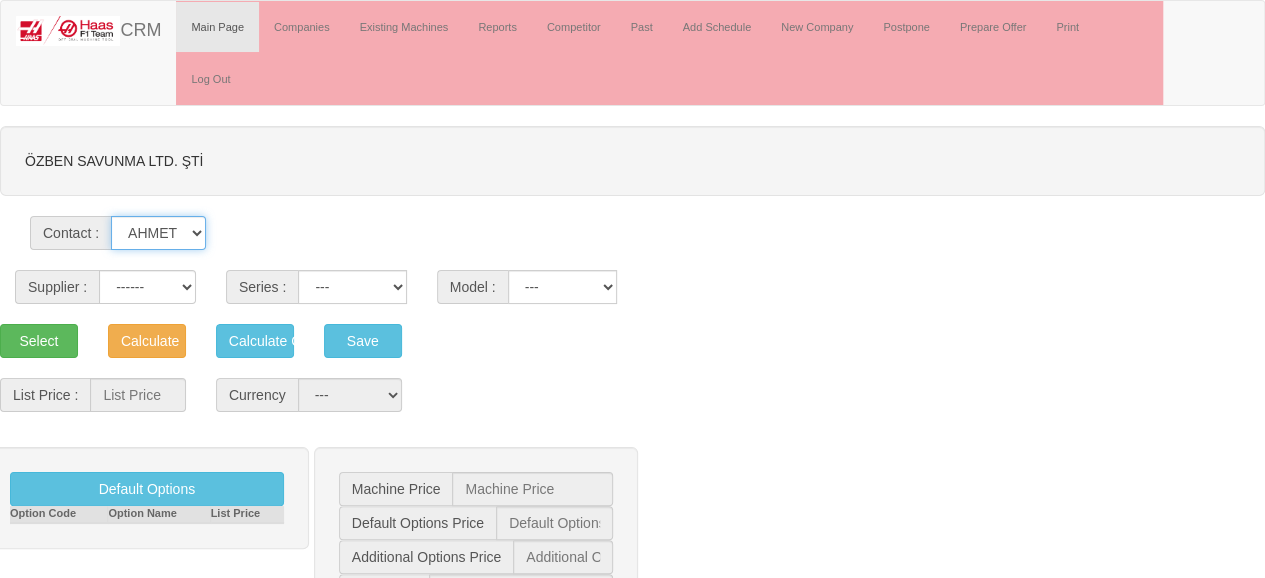 click on "[NAME] [LAST]
[LAST] [LAST]
[LAST]-[LAST]
[NAME]
[LAST] Bey
[LAST] [LAST]
[LAST] [LAST]" at bounding box center [158, 233] 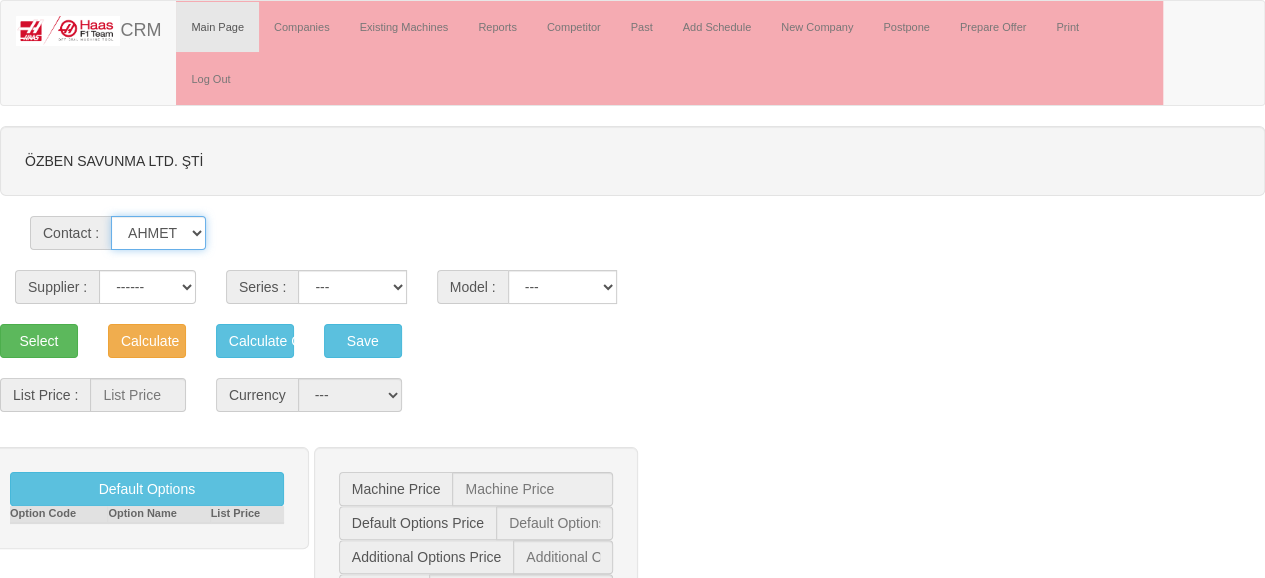 select on "32815" 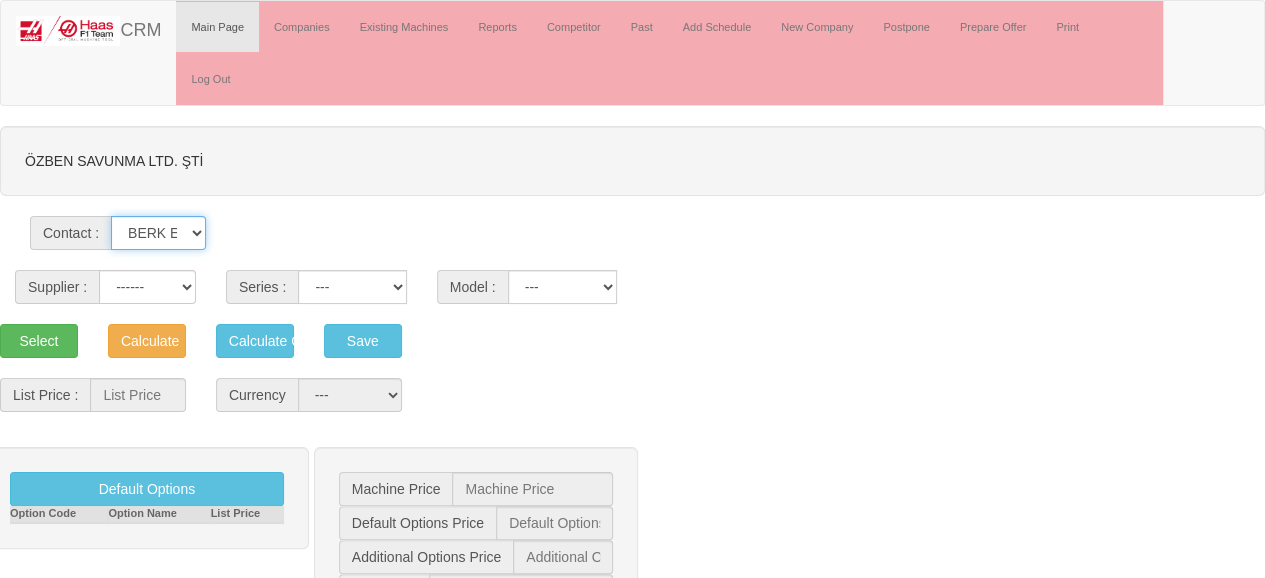 click on "[NAME] [LAST]
[LAST] [LAST]
[LAST]-[LAST]
[NAME]
[LAST] Bey
[LAST] [LAST]
[LAST] [LAST]" at bounding box center (158, 233) 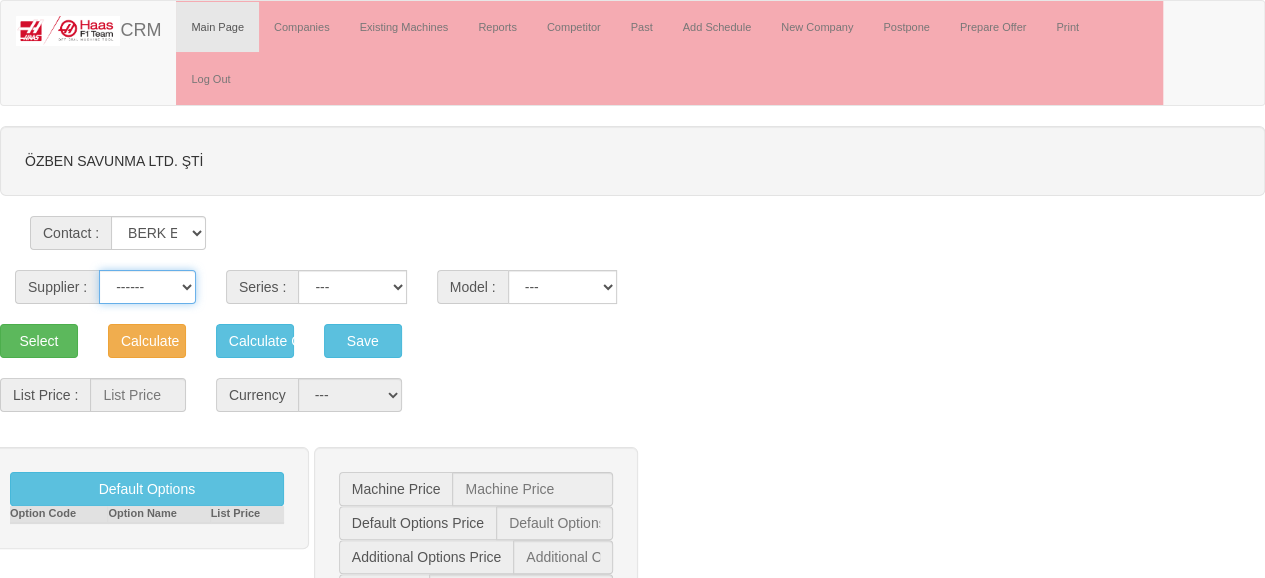 drag, startPoint x: 149, startPoint y: 223, endPoint x: 157, endPoint y: 249, distance: 27.202942 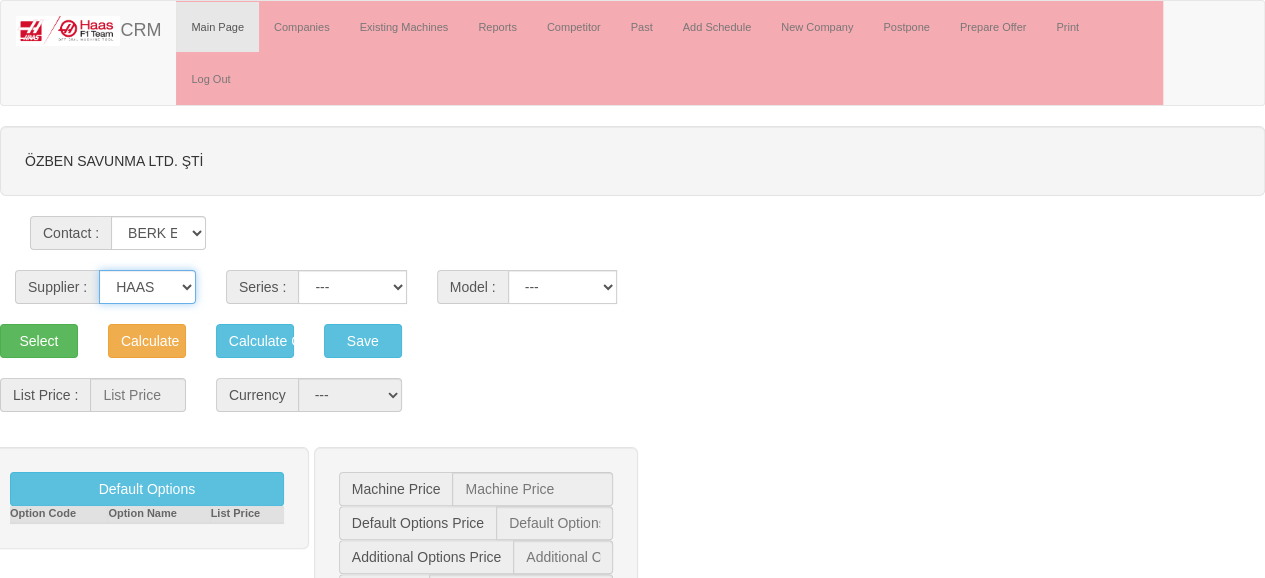 click on "------
HAAS
CANACA" at bounding box center (147, 287) 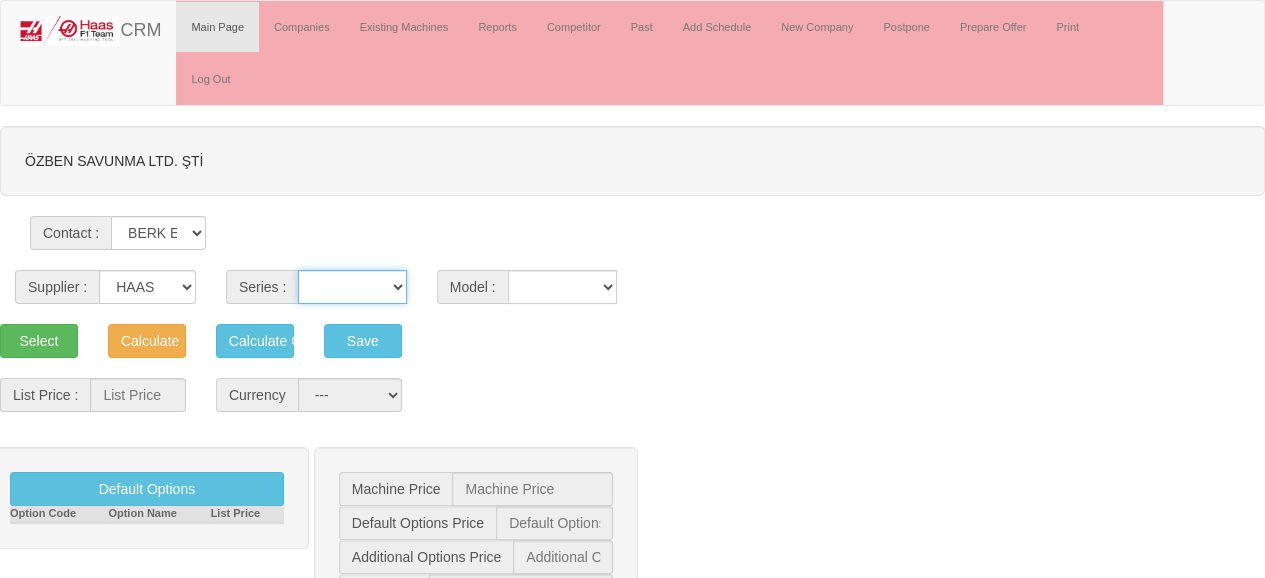 click on "VF SERIES
ST SERIES
UMC
EC SERIES
ADDITIONAL
TM SERIES
MINI SERIES
VM SERIES
VC SERIES
GM SERIES
VR SERIES
GR SERIES
VS SERIES
DC SERIES
TL SERIES
DS SERIES
CL SERIES
PARTS
DT SERIES" at bounding box center [352, 287] 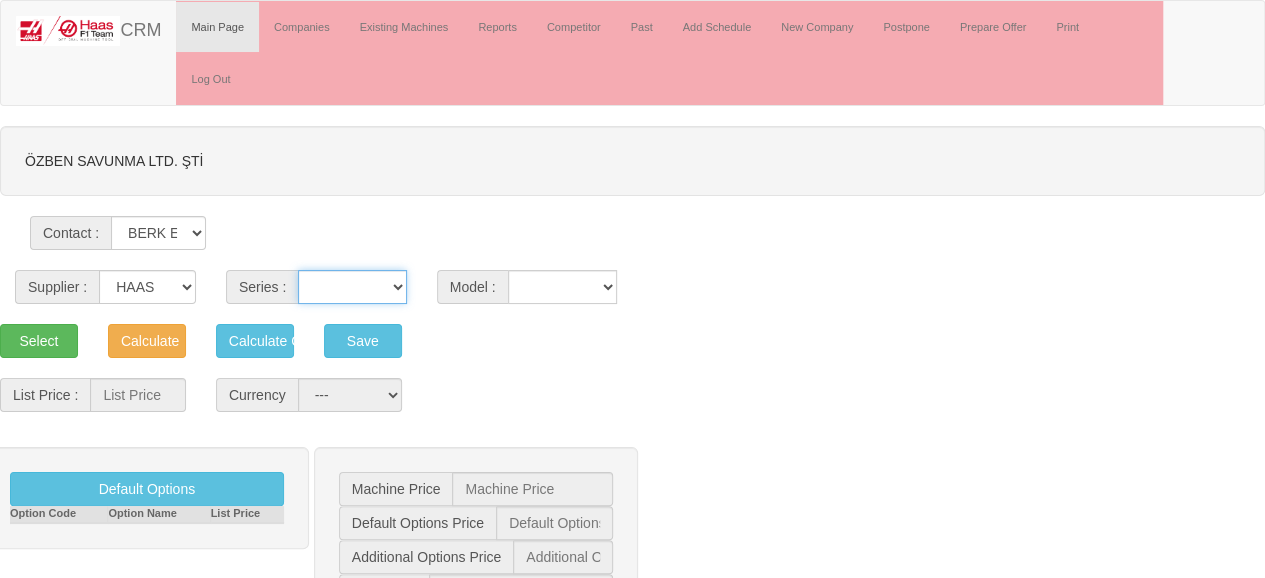 select on "18" 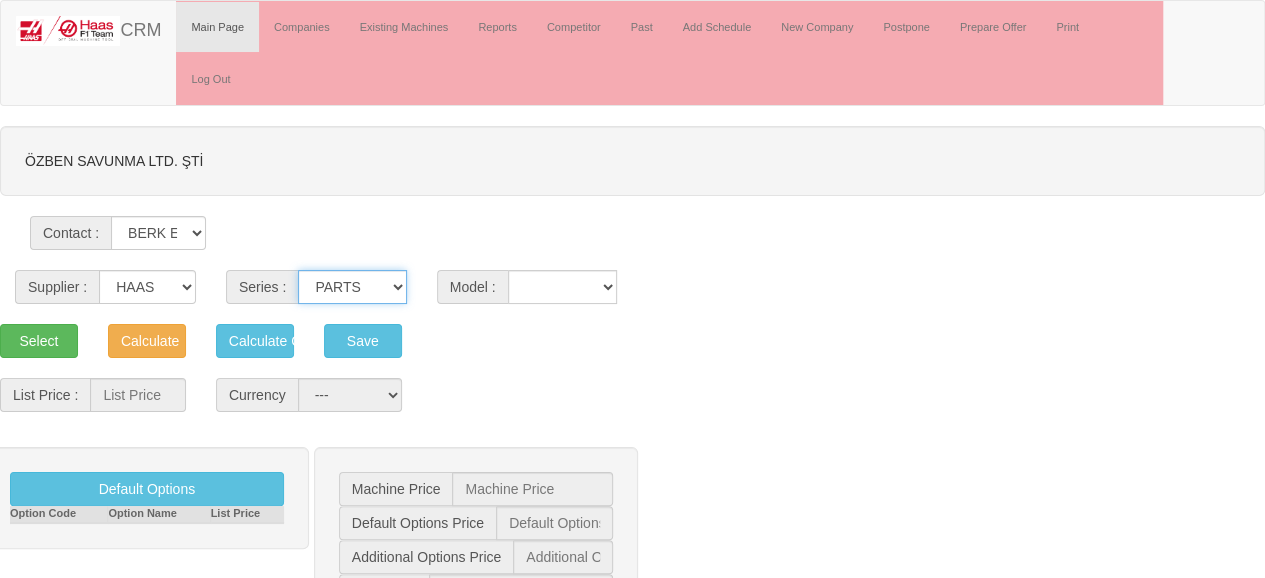 click on "VF SERIES
ST SERIES
UMC
EC SERIES
ADDITIONAL
TM SERIES
MINI SERIES
VM SERIES
VC SERIES
GM SERIES
VR SERIES
GR SERIES
VS SERIES
DC SERIES
TL SERIES
DS SERIES
CL SERIES
PARTS
DT SERIES" at bounding box center (352, 287) 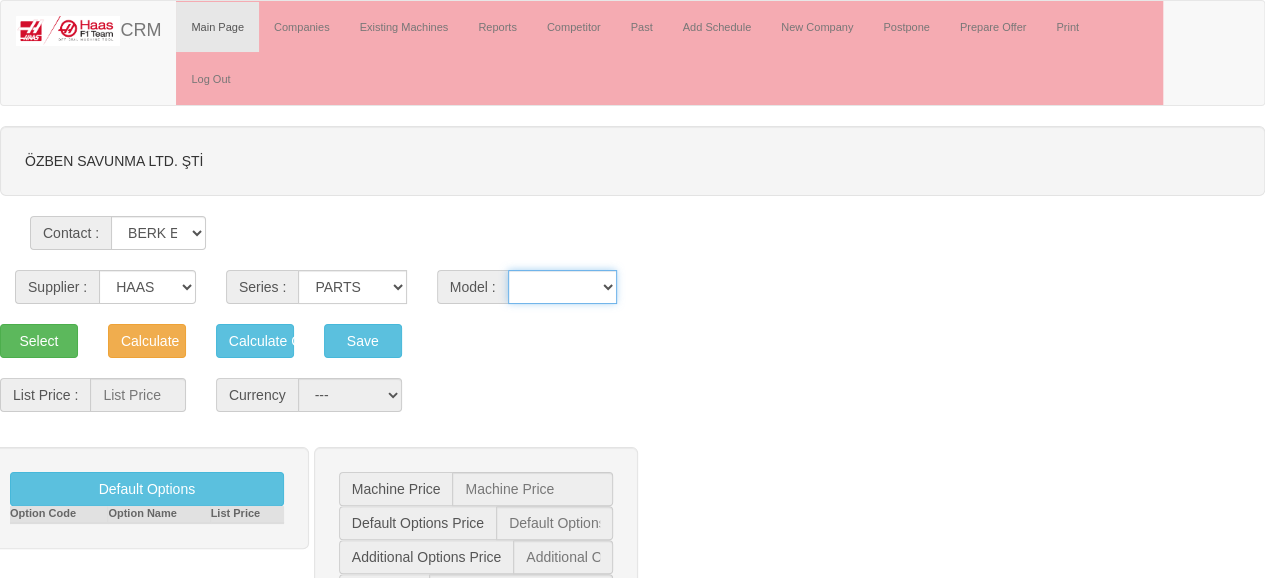 click on "SERVICE PARTS
XXXVF-2SE
XXXVF-4SE" at bounding box center [563, 287] 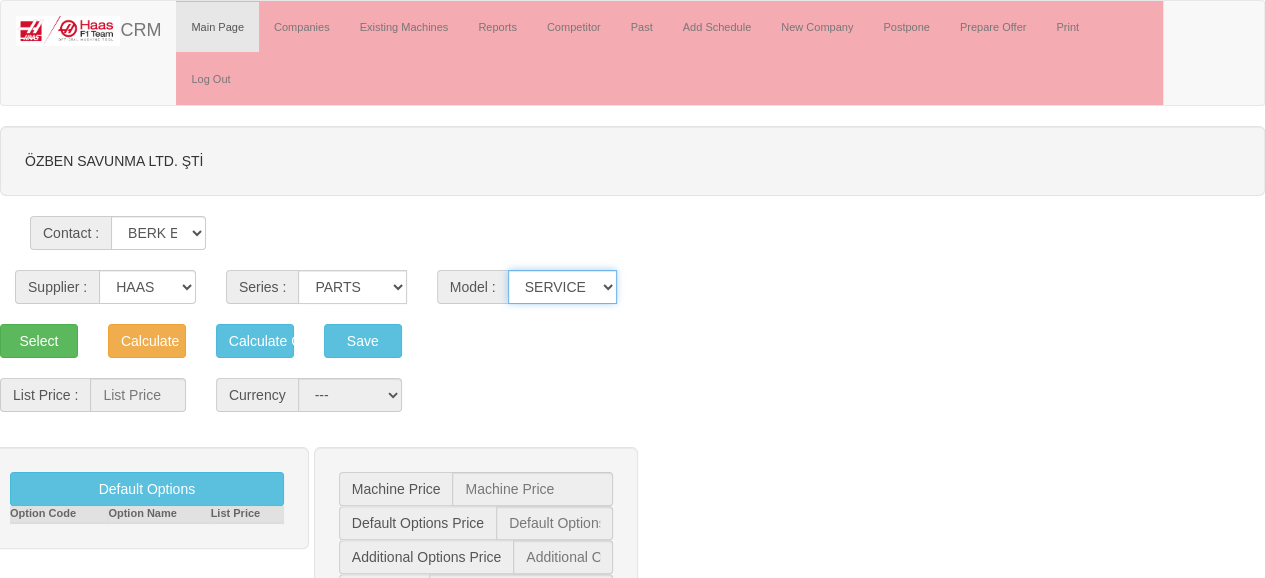 click on "SERVICE PARTS
XXXVF-2SE
XXXVF-4SE" at bounding box center [563, 287] 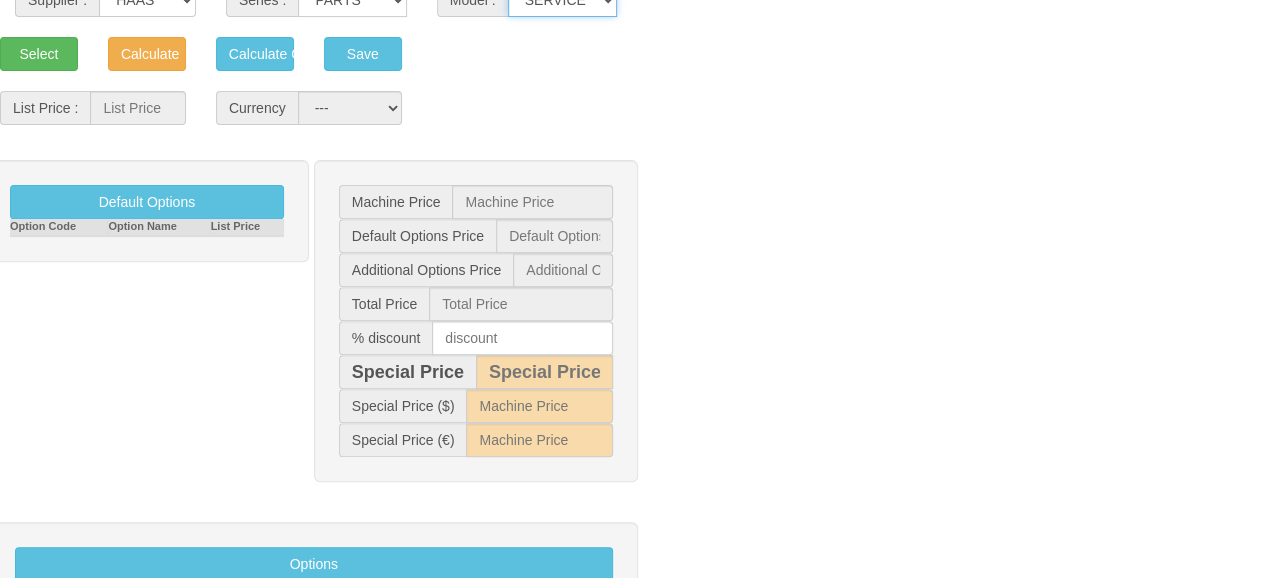 scroll, scrollTop: 364, scrollLeft: 0, axis: vertical 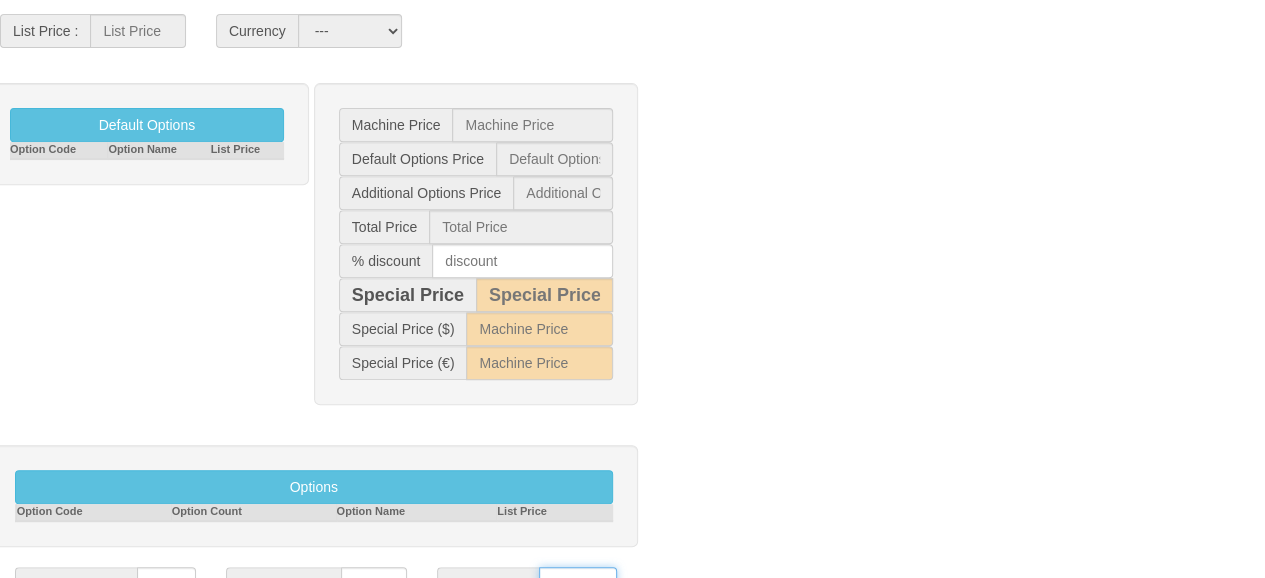 click on "**********" at bounding box center (578, 584) 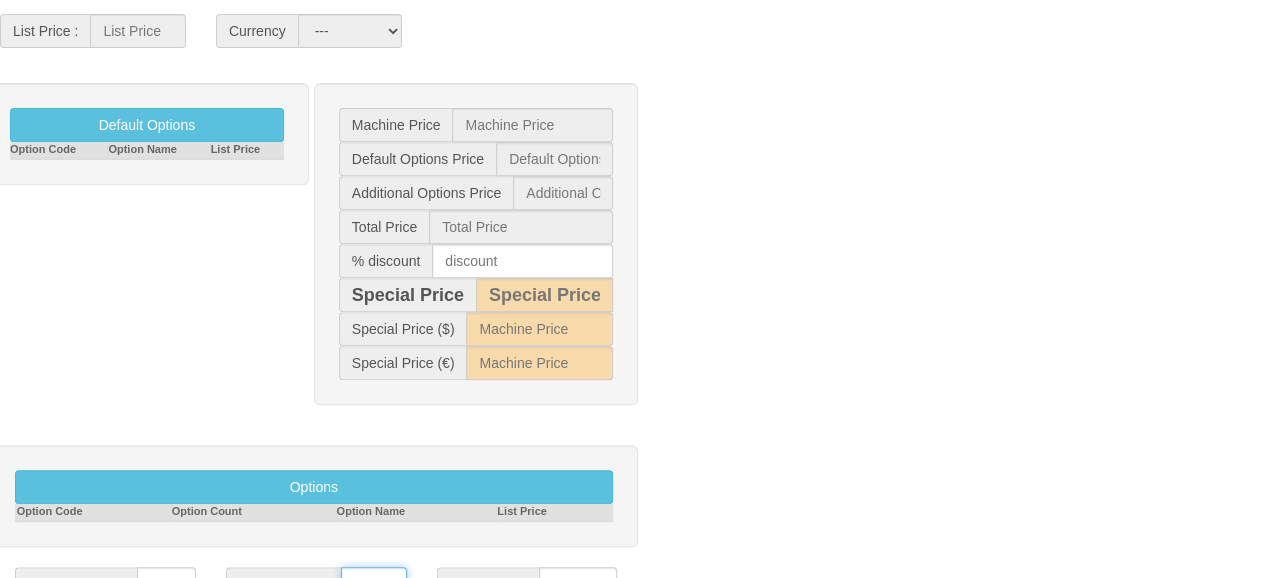 click on "CFR İZMİT
ANKARA" at bounding box center [374, 584] 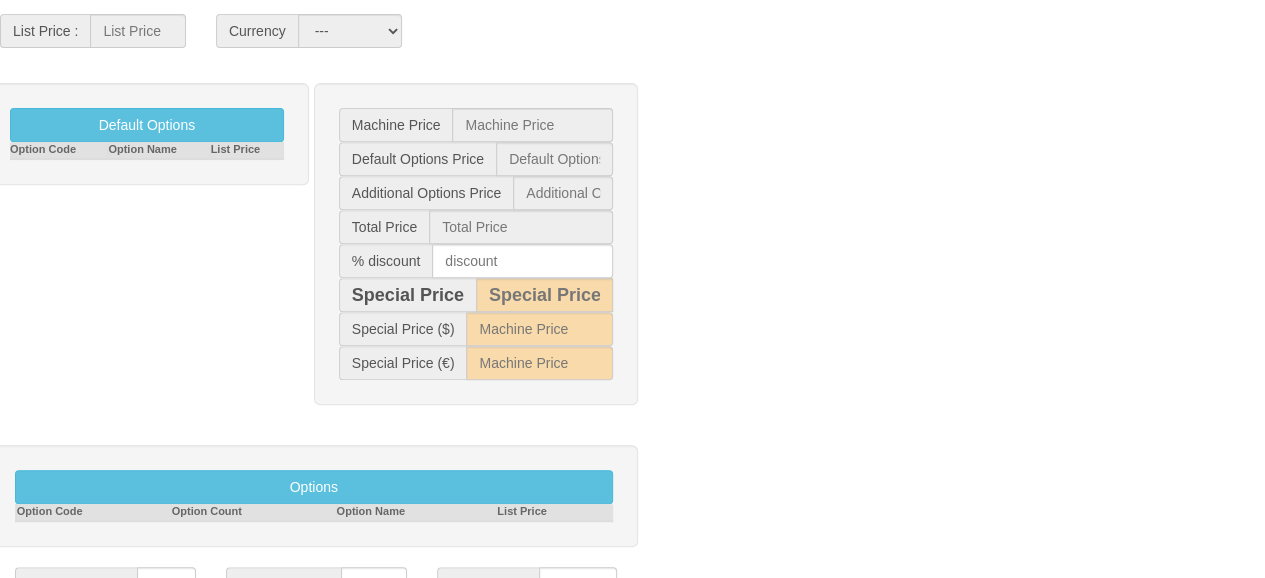 click at bounding box center [380, 618] 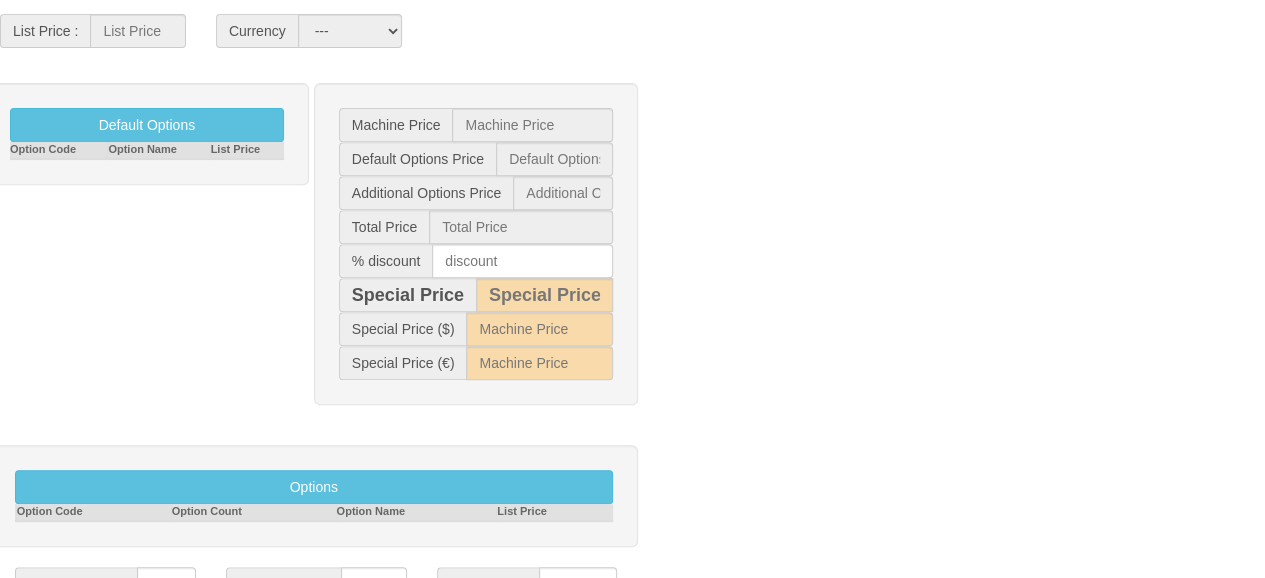 type on "STOKTAN TESLİM" 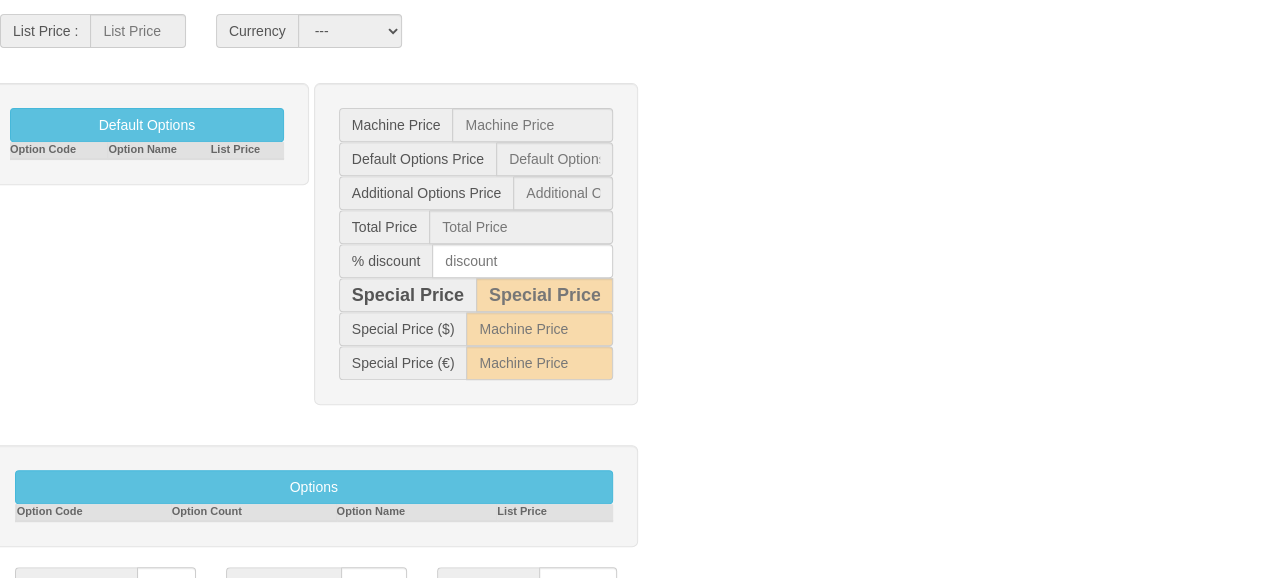 scroll, scrollTop: 0, scrollLeft: 0, axis: both 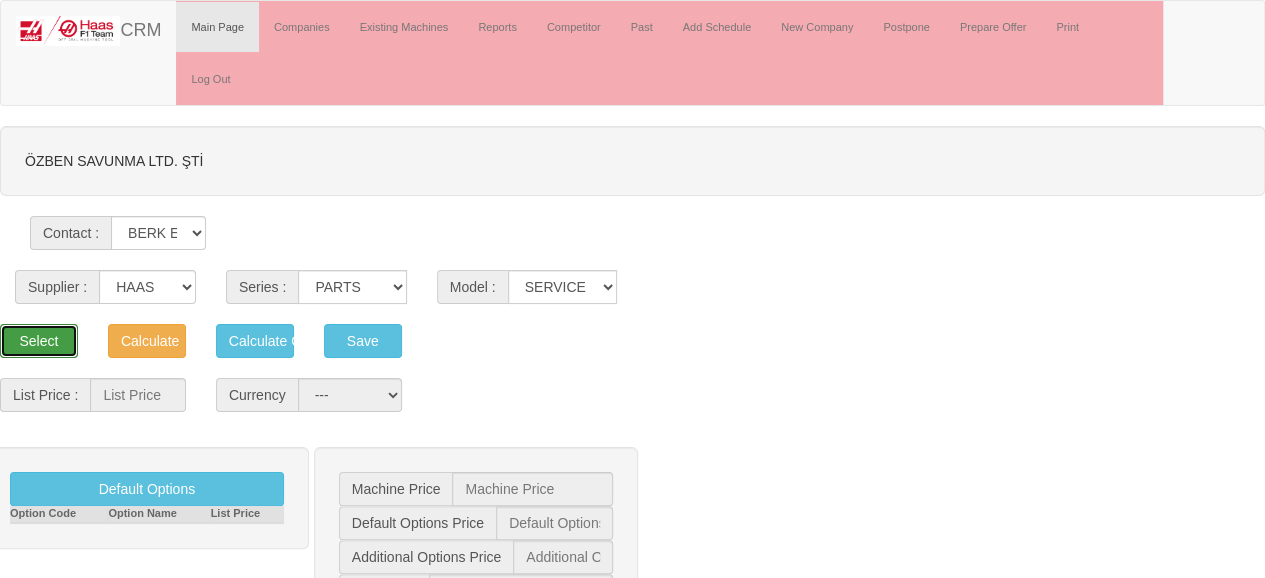 click on "Select" at bounding box center [39, 341] 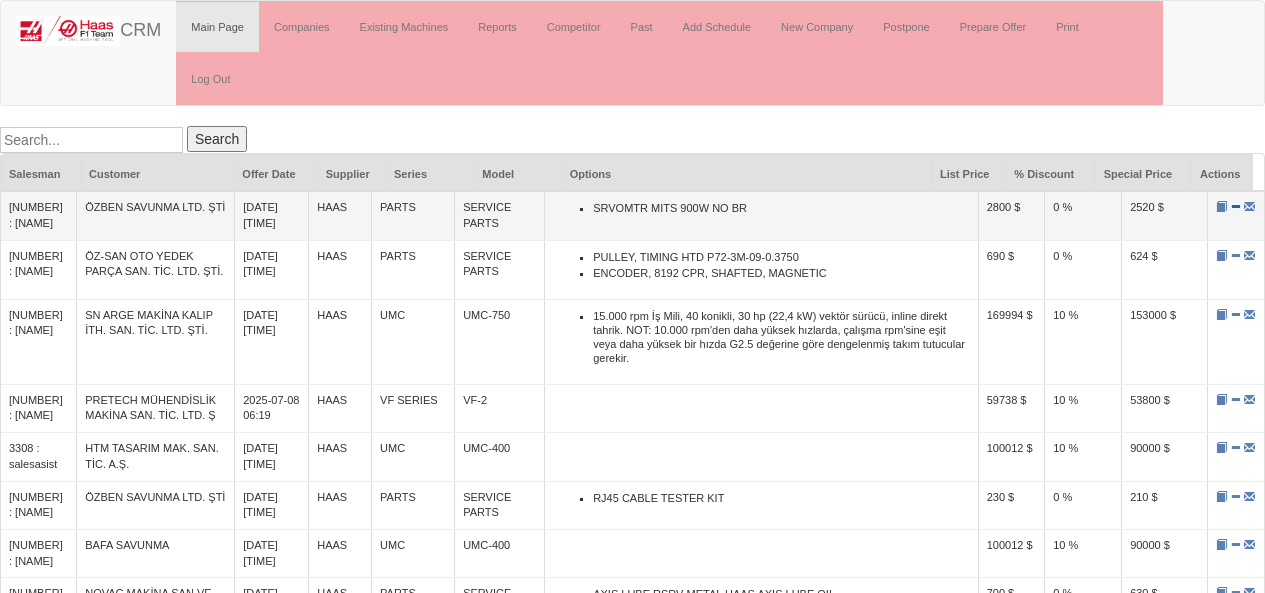 scroll, scrollTop: 0, scrollLeft: 0, axis: both 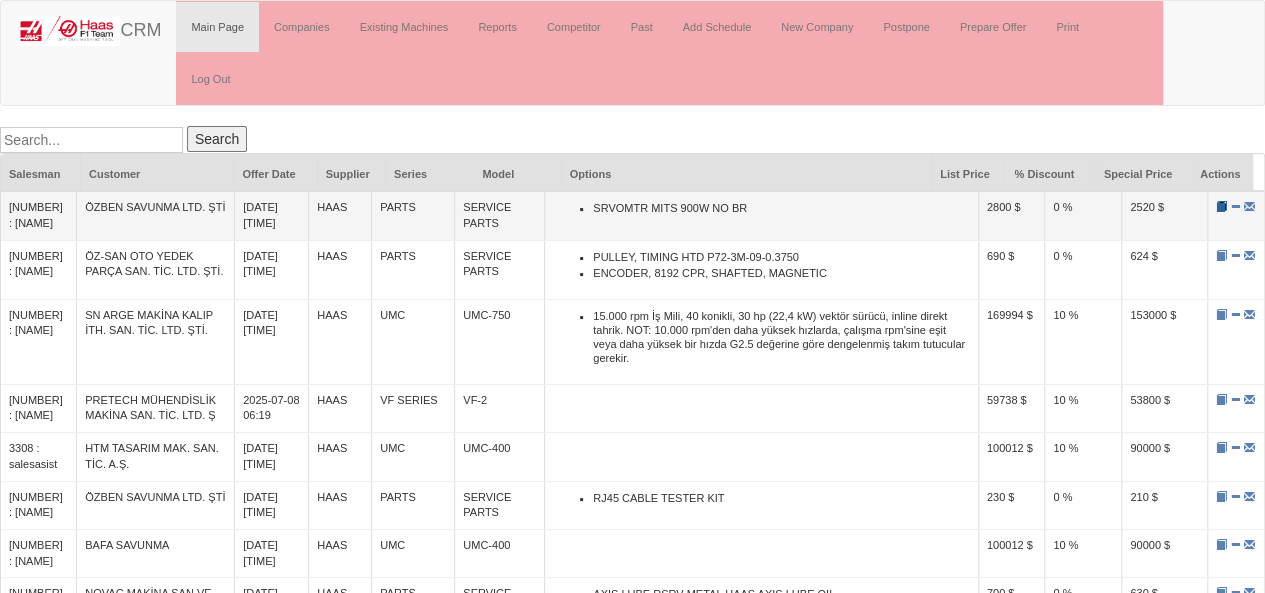 click at bounding box center [1221, 206] 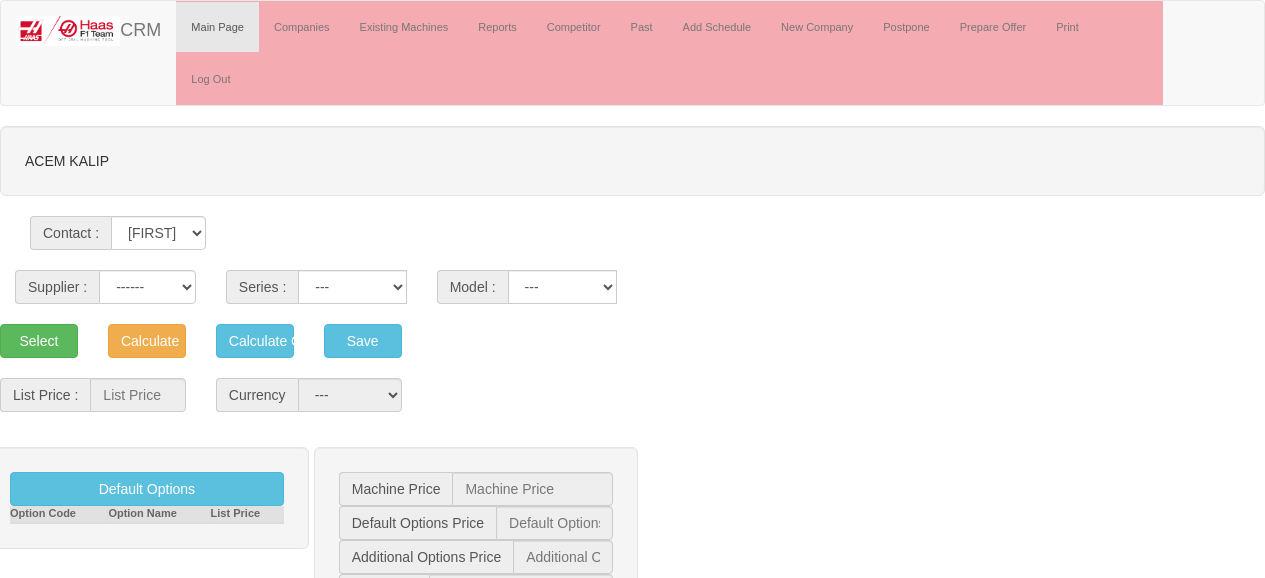 scroll, scrollTop: 0, scrollLeft: 0, axis: both 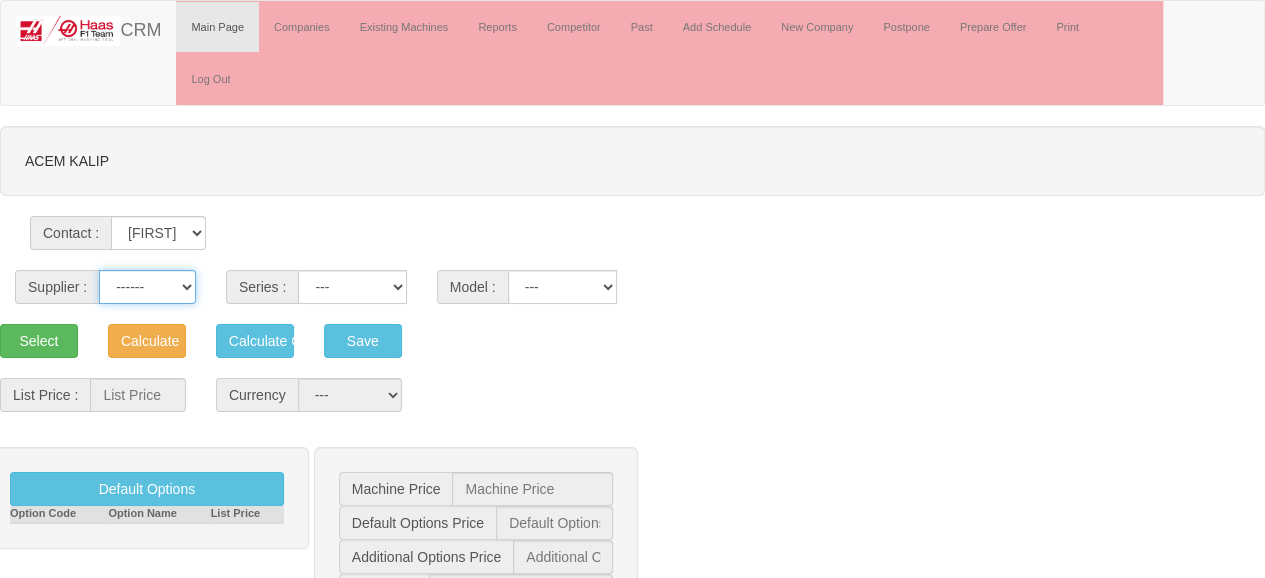 click on "------
HAAS
CANACA" at bounding box center [147, 287] 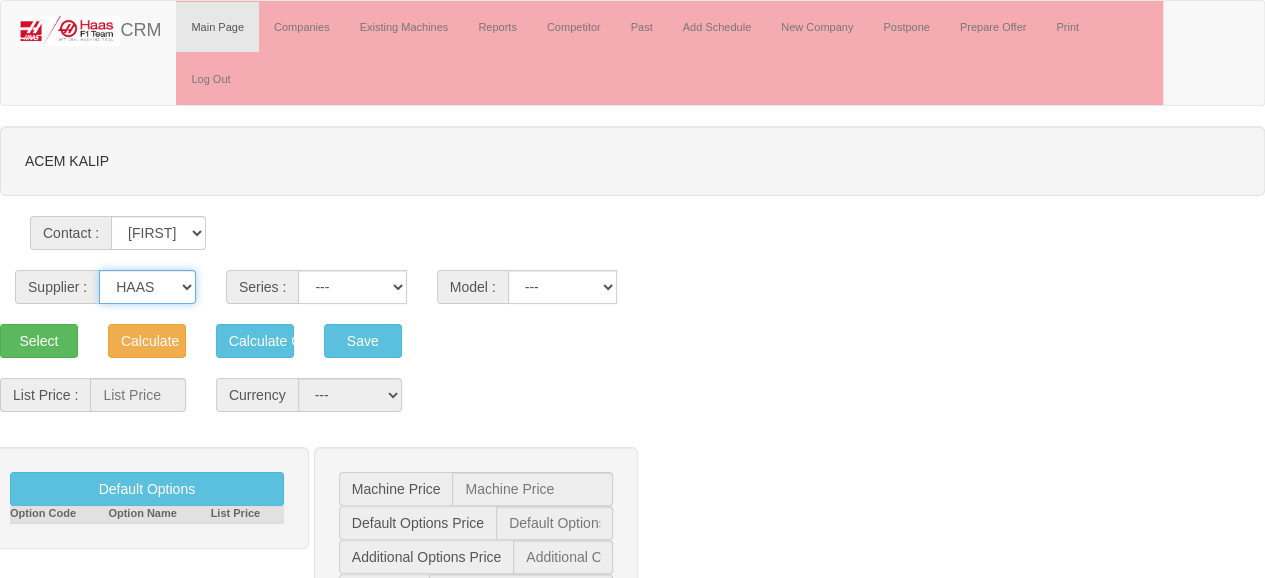 click on "------
HAAS
CANACA" at bounding box center [147, 287] 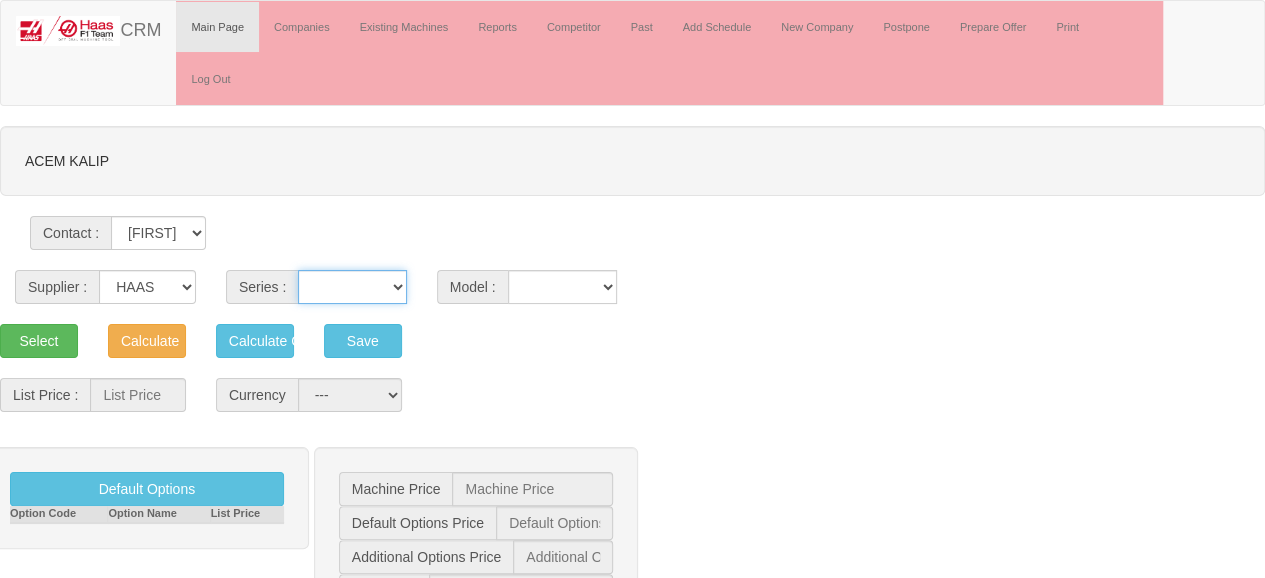 click on "VF SERIES
ST SERIES
UMC
EC SERIES
ADDITIONAL
TM SERIES
MINI SERIES
VM SERIES
VC SERIES
GM SERIES
VR SERIES
GR SERIES
VS SERIES
DC SERIES
TL SERIES
DS SERIES
CL SERIES
PARTS
DT SERIES" at bounding box center [352, 287] 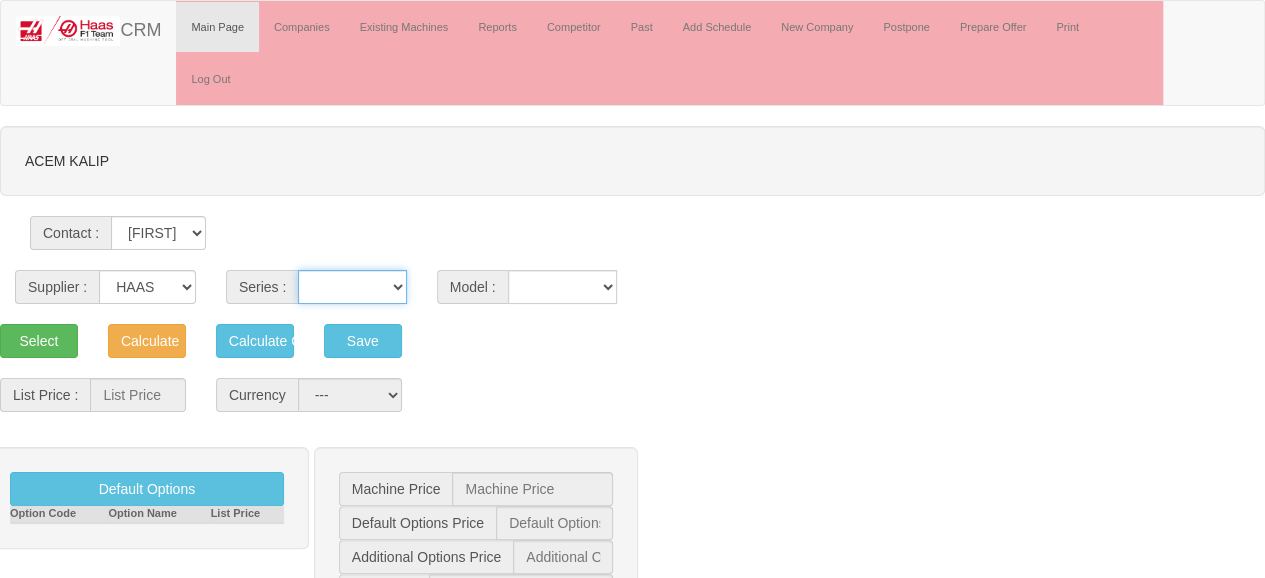 select on "18" 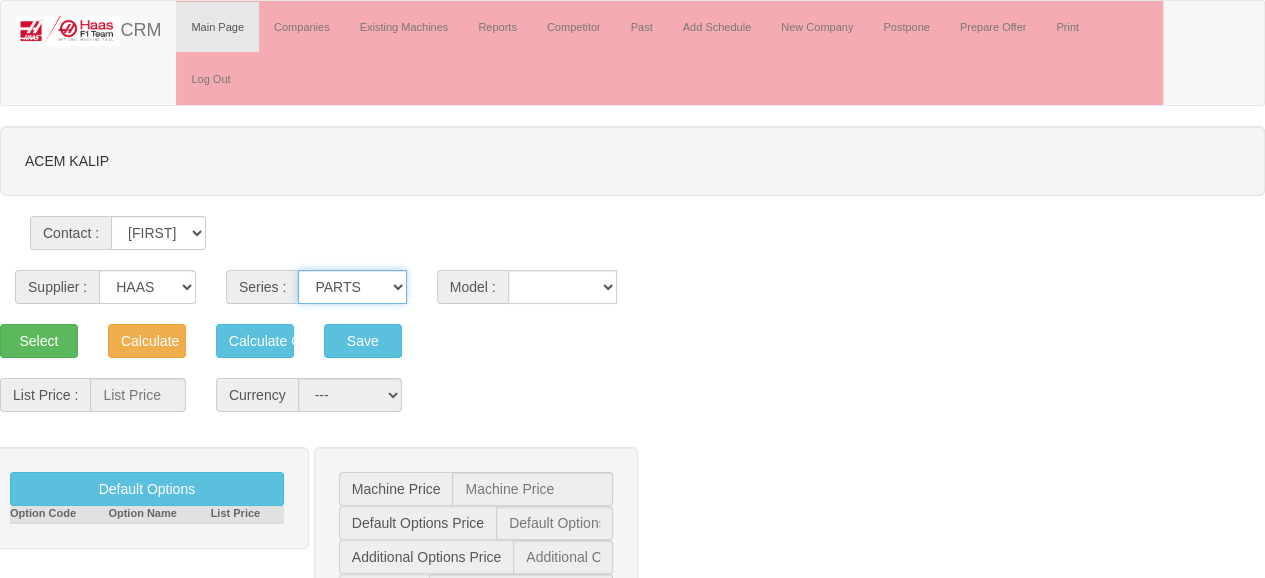 click on "VF SERIES
ST SERIES
UMC
EC SERIES
ADDITIONAL
TM SERIES
MINI SERIES
VM SERIES
VC SERIES
GM SERIES
VR SERIES
GR SERIES
VS SERIES
DC SERIES
TL SERIES
DS SERIES
CL SERIES
PARTS
DT SERIES" at bounding box center (352, 287) 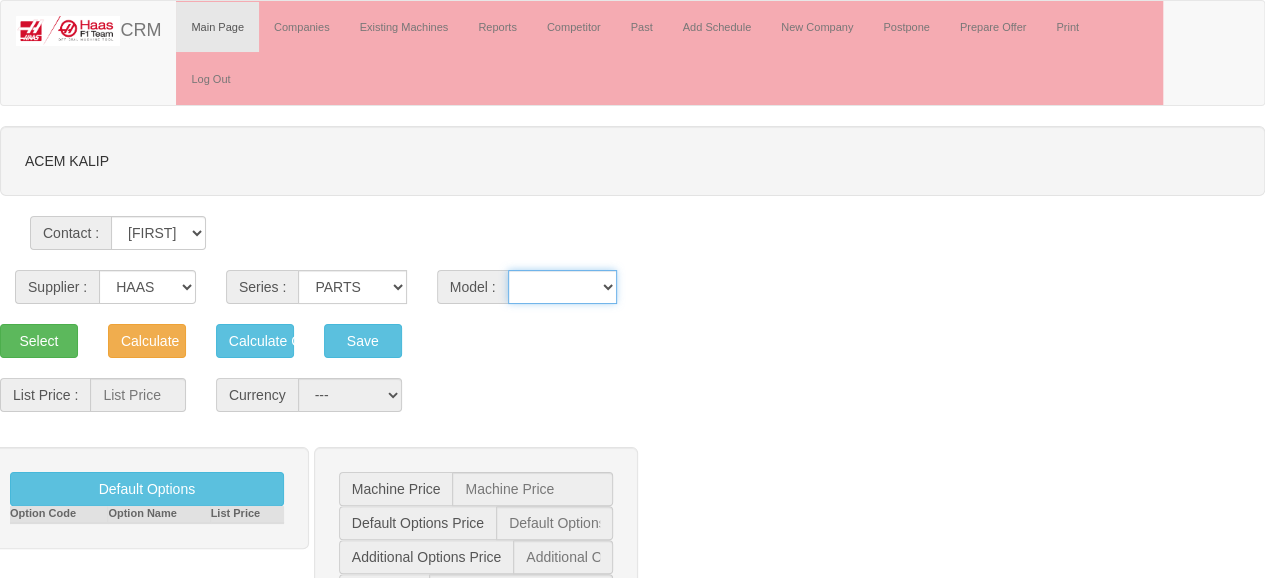 click on "SERVICE PARTS
XXXVF-2SE
XXXVF-4SE" at bounding box center (563, 287) 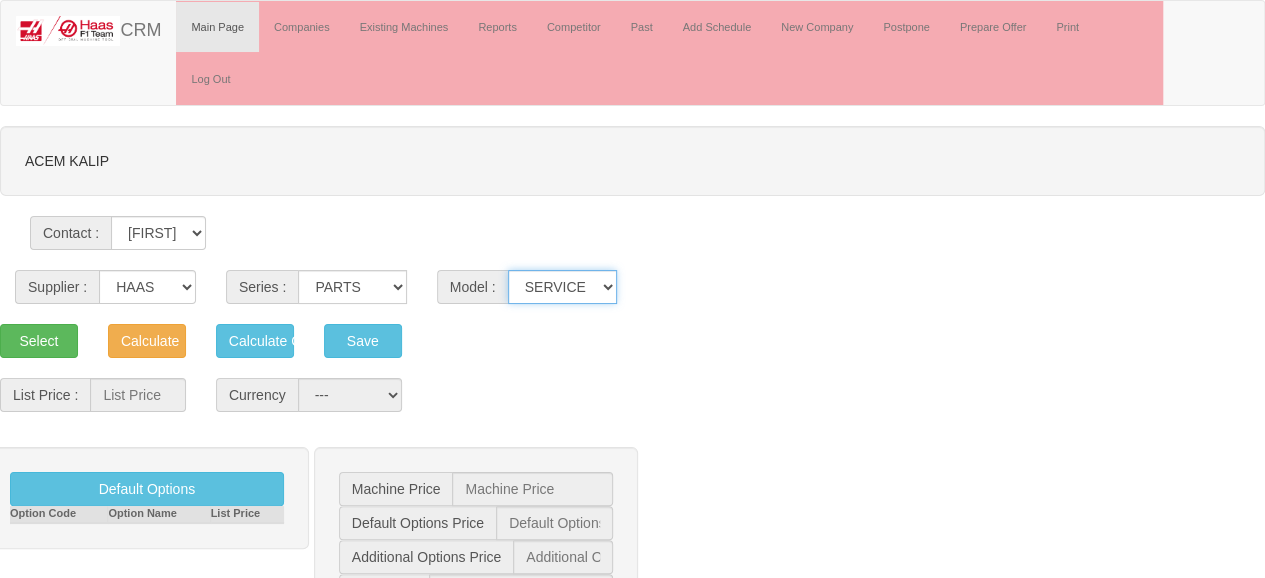 click on "SERVICE PARTS
XXXVF-2SE
XXXVF-4SE" at bounding box center [563, 287] 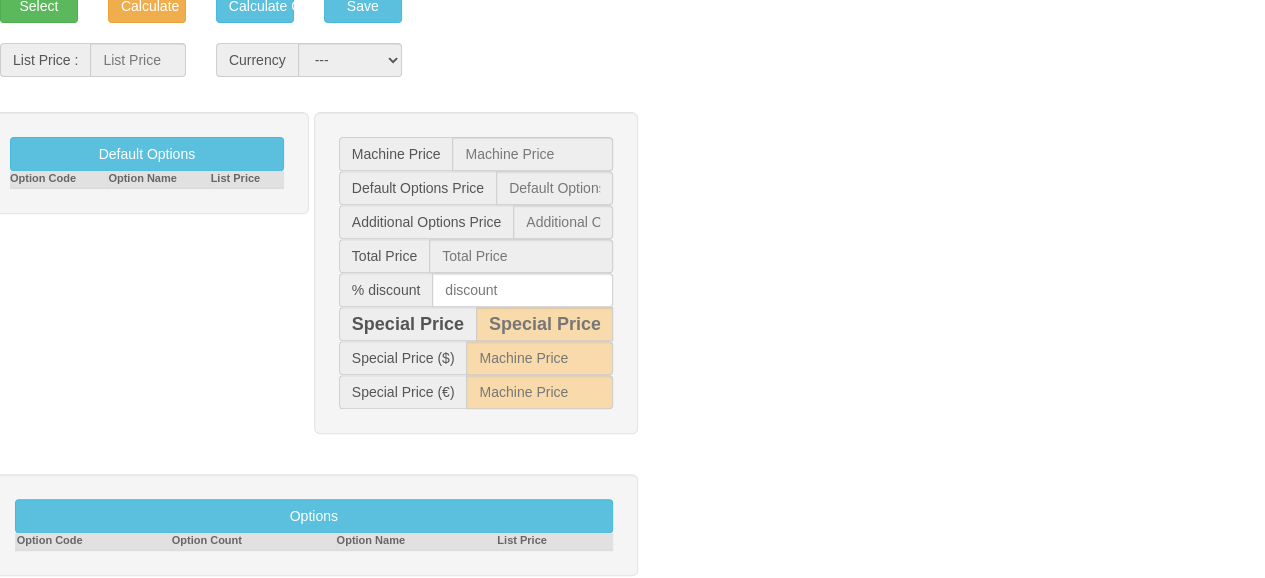 scroll, scrollTop: 364, scrollLeft: 0, axis: vertical 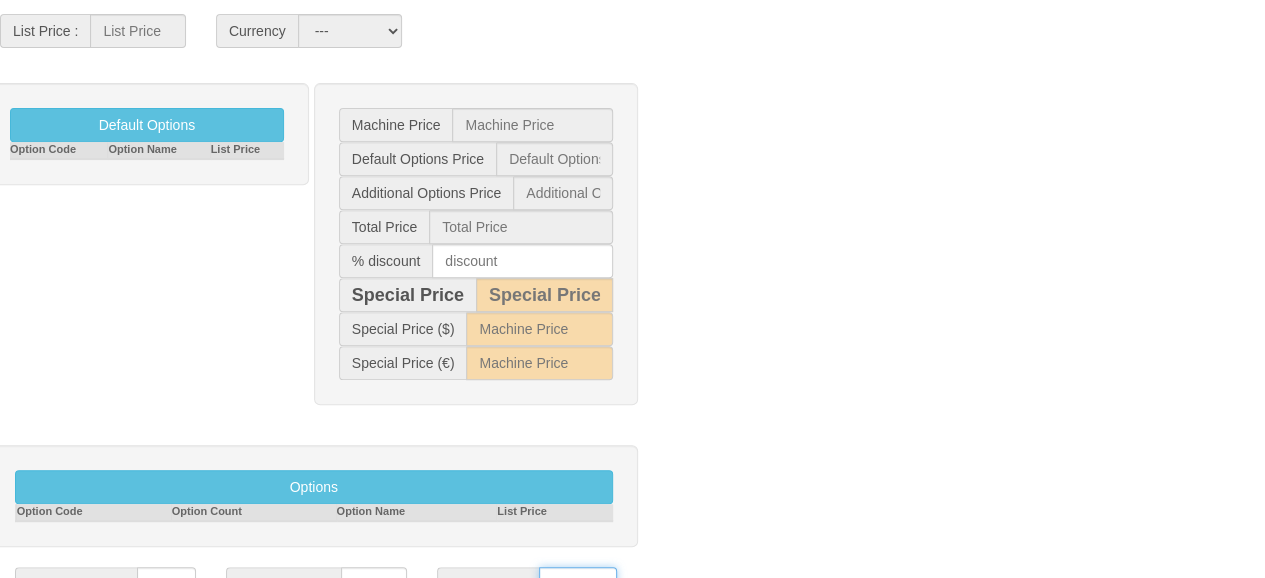 click on "**********" at bounding box center [578, 584] 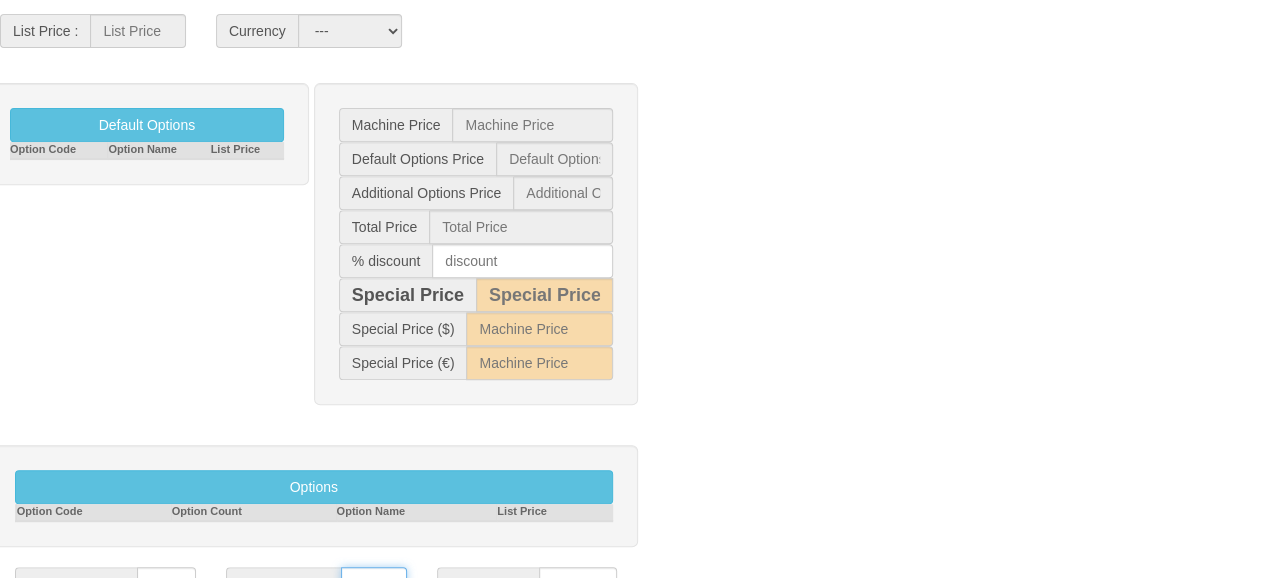 click on "CFR İZMİT
ANKARA" at bounding box center (374, 584) 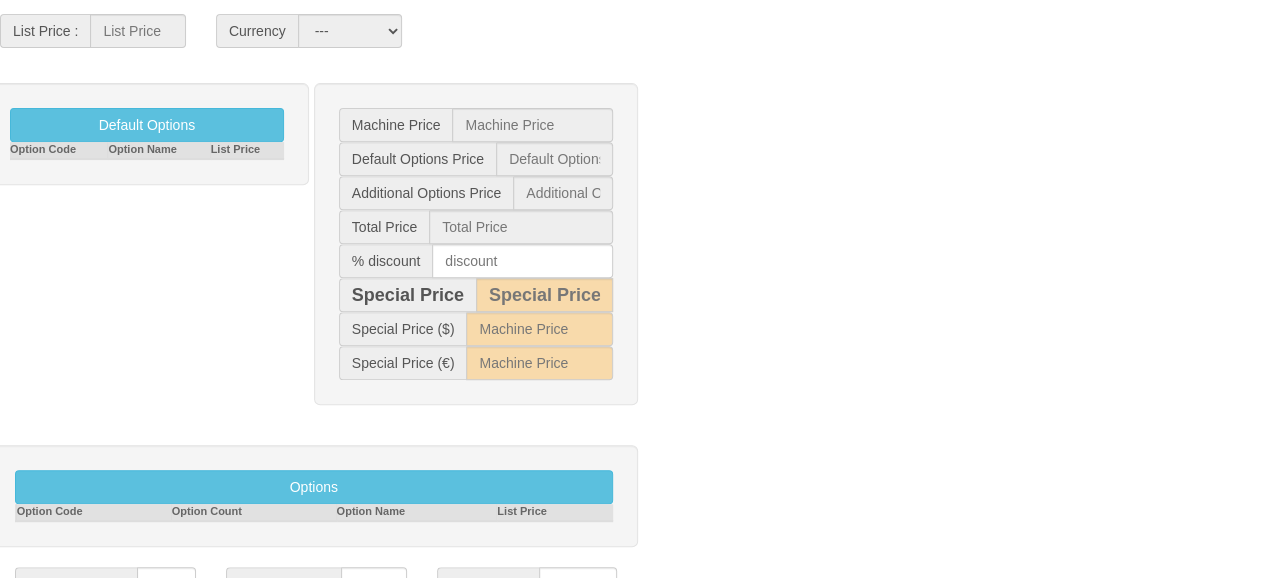 click at bounding box center (380, 618) 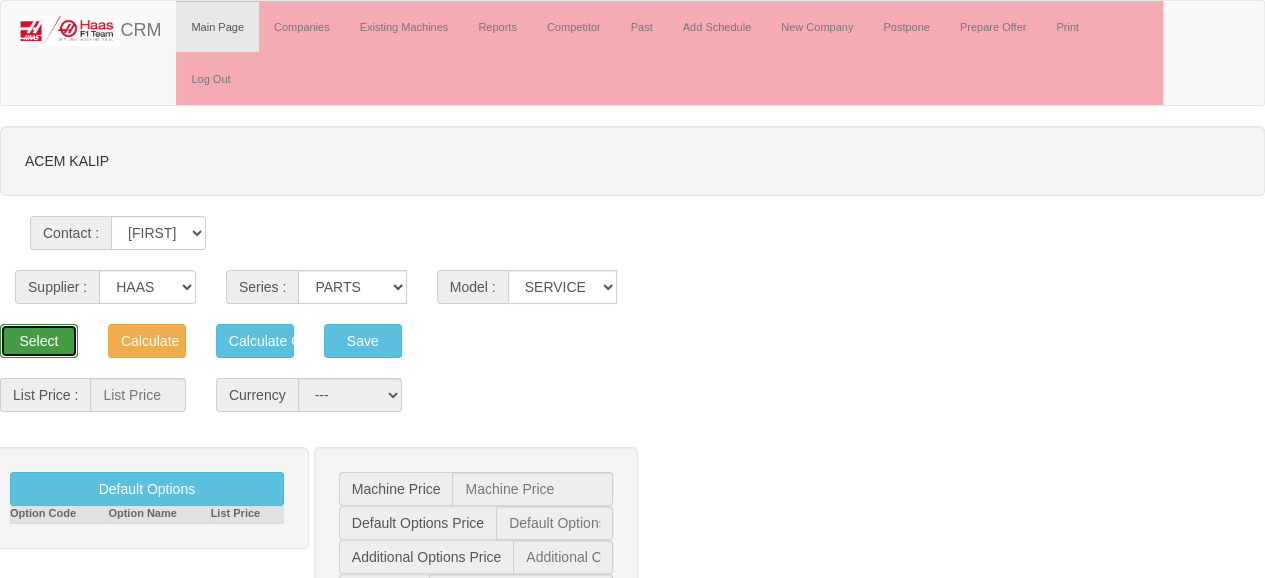 click on "Select" at bounding box center [39, 341] 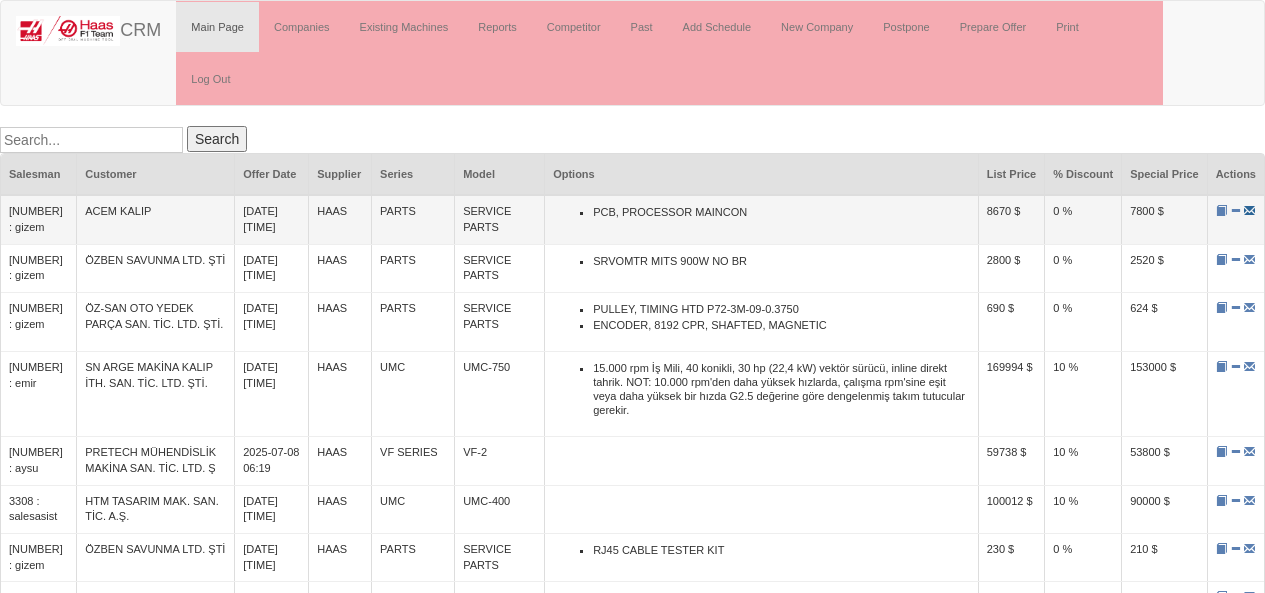 scroll, scrollTop: 0, scrollLeft: 0, axis: both 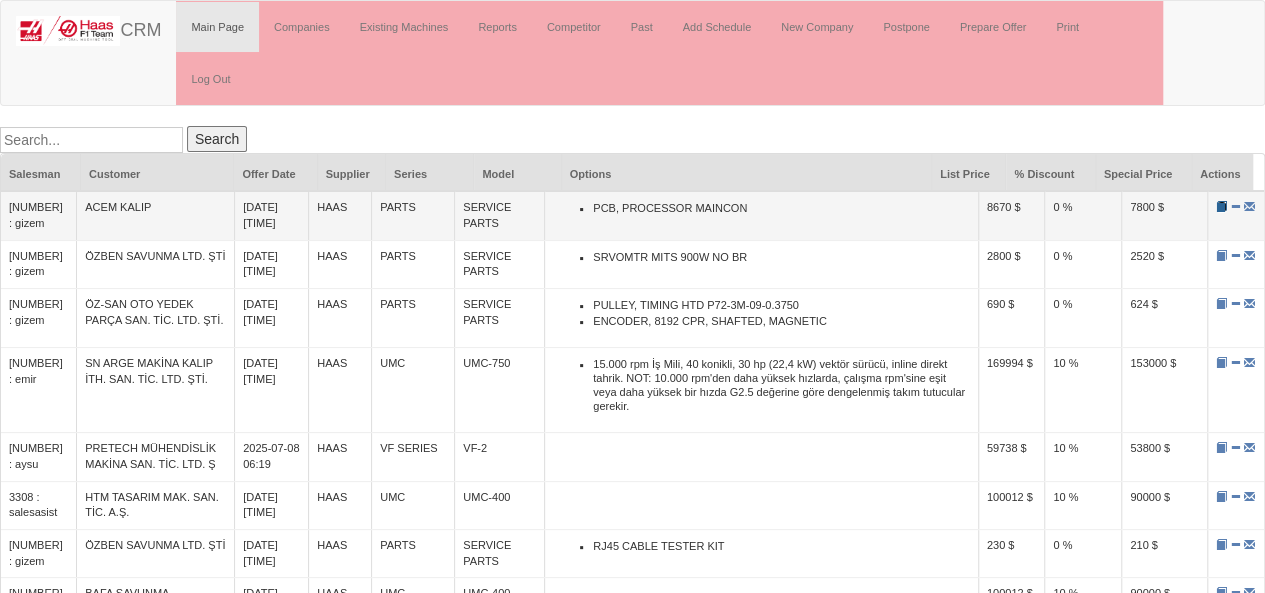 click at bounding box center [1221, 206] 